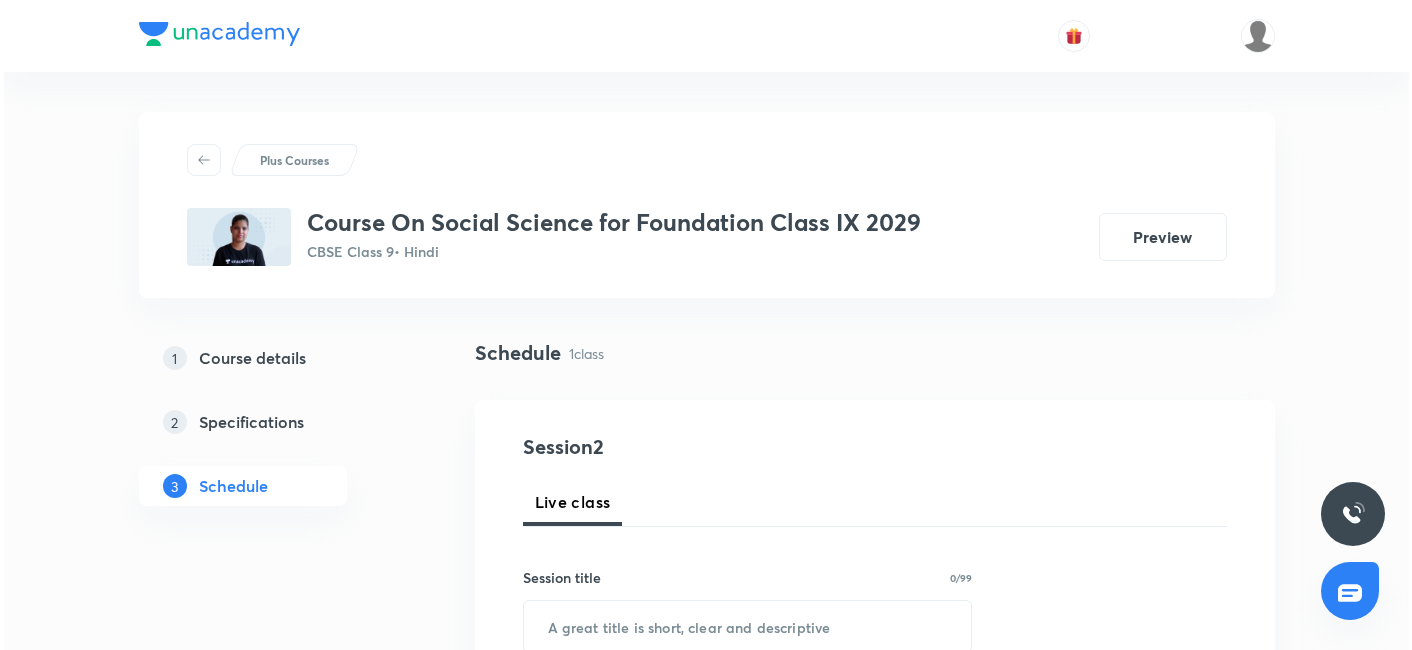 scroll, scrollTop: 0, scrollLeft: 0, axis: both 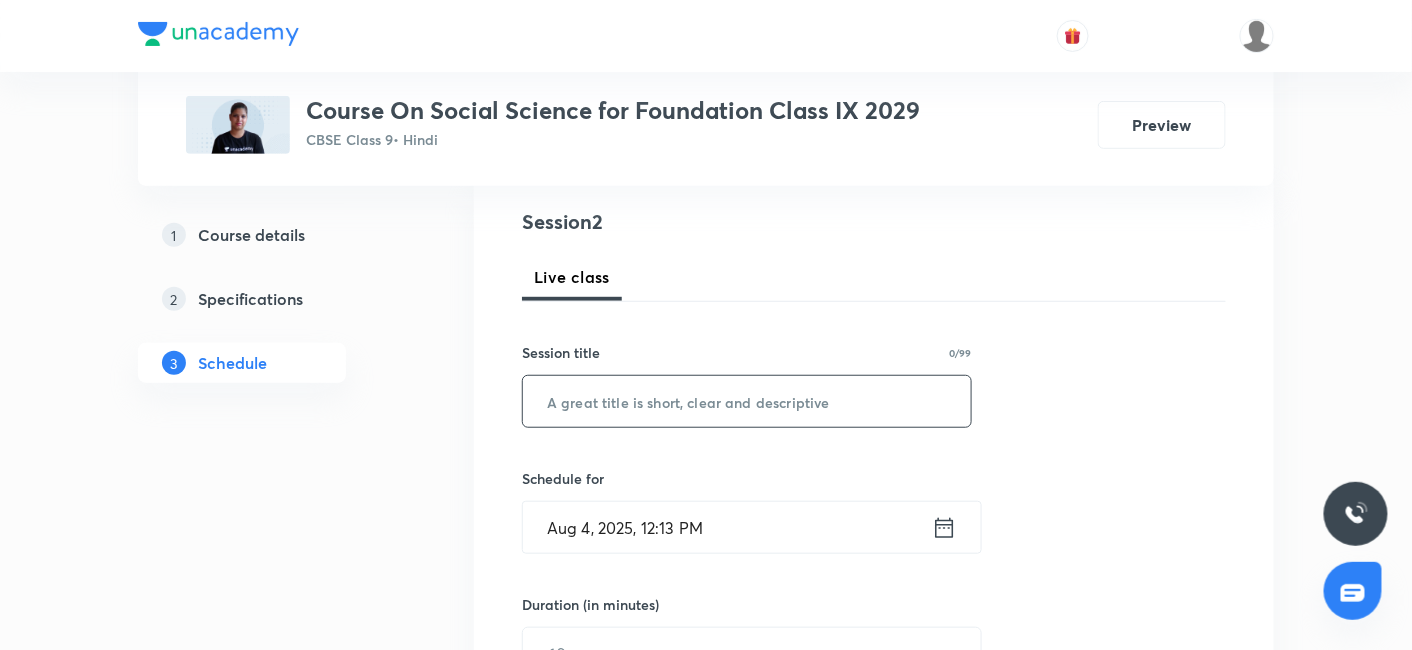 click at bounding box center [747, 401] 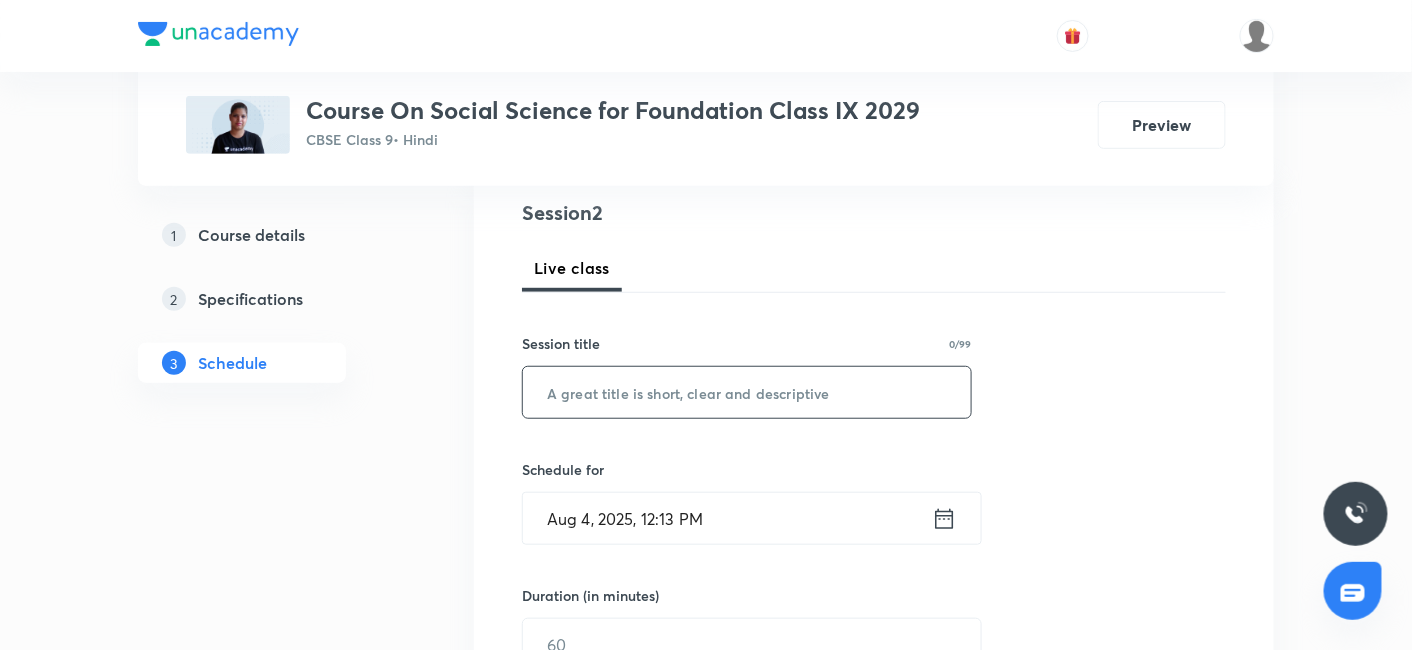 scroll, scrollTop: 244, scrollLeft: 0, axis: vertical 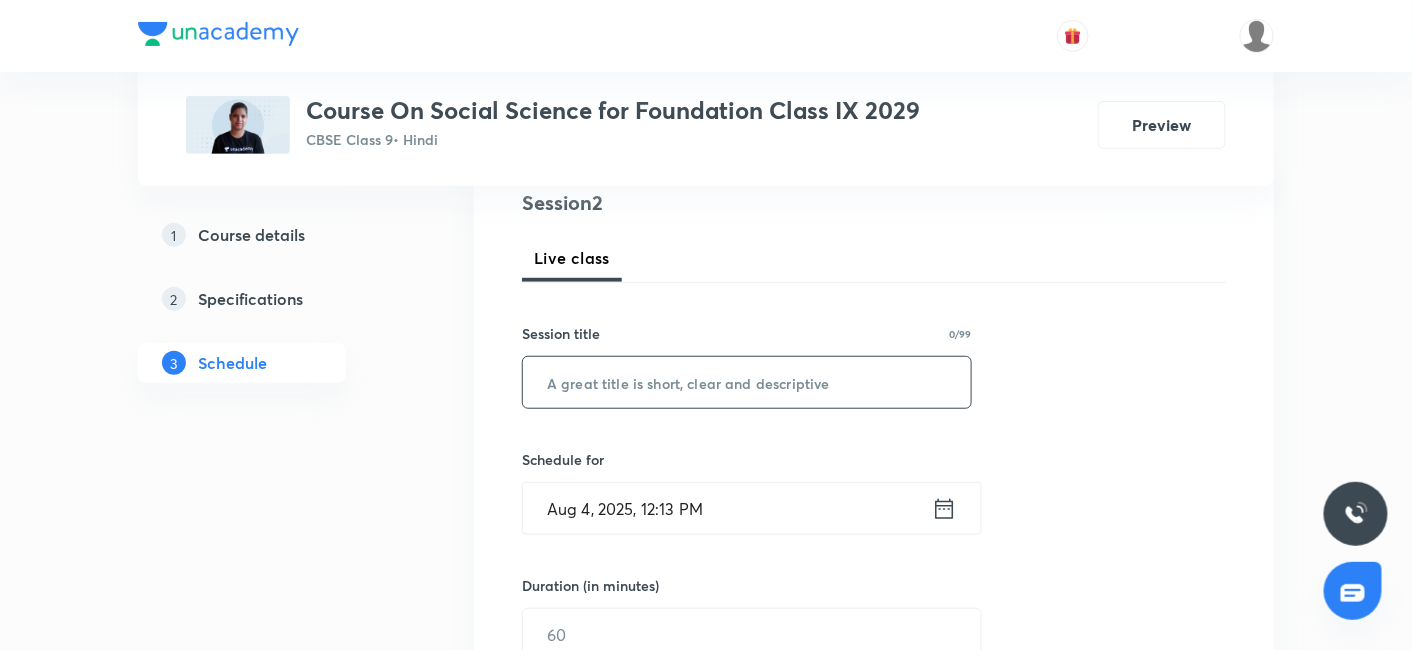 type on "A" 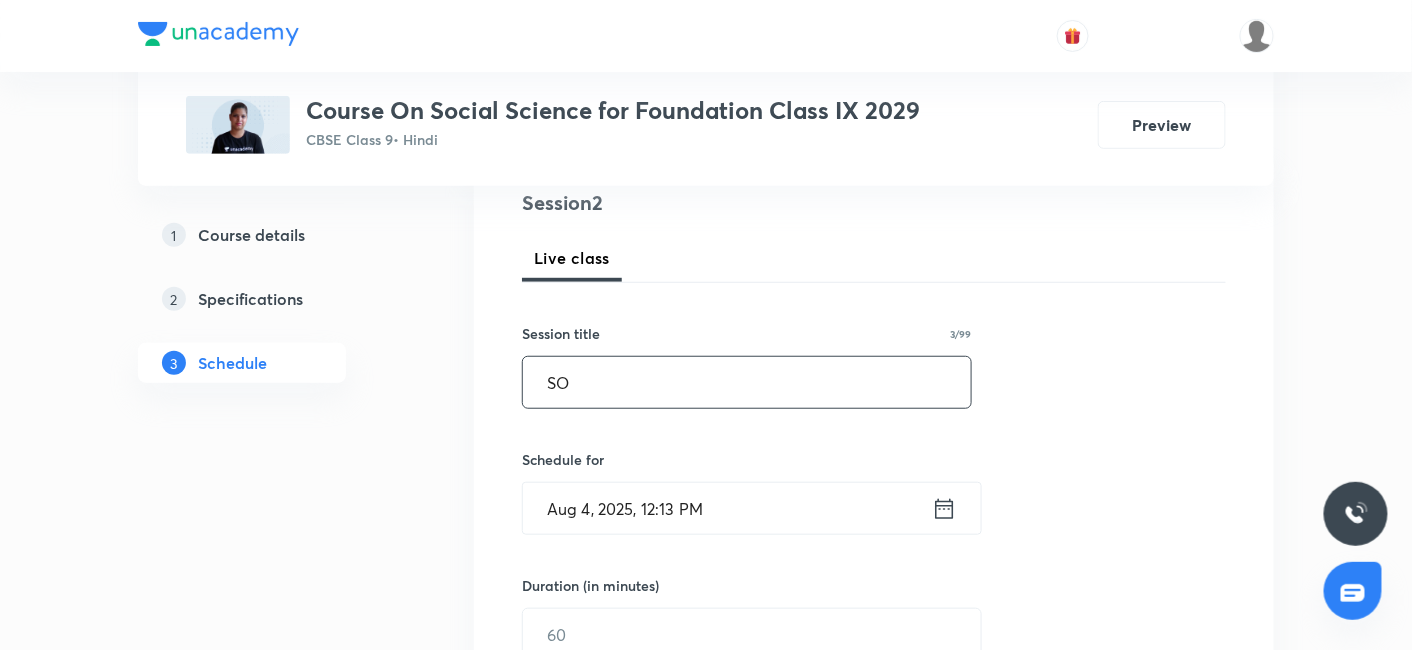 type on "S" 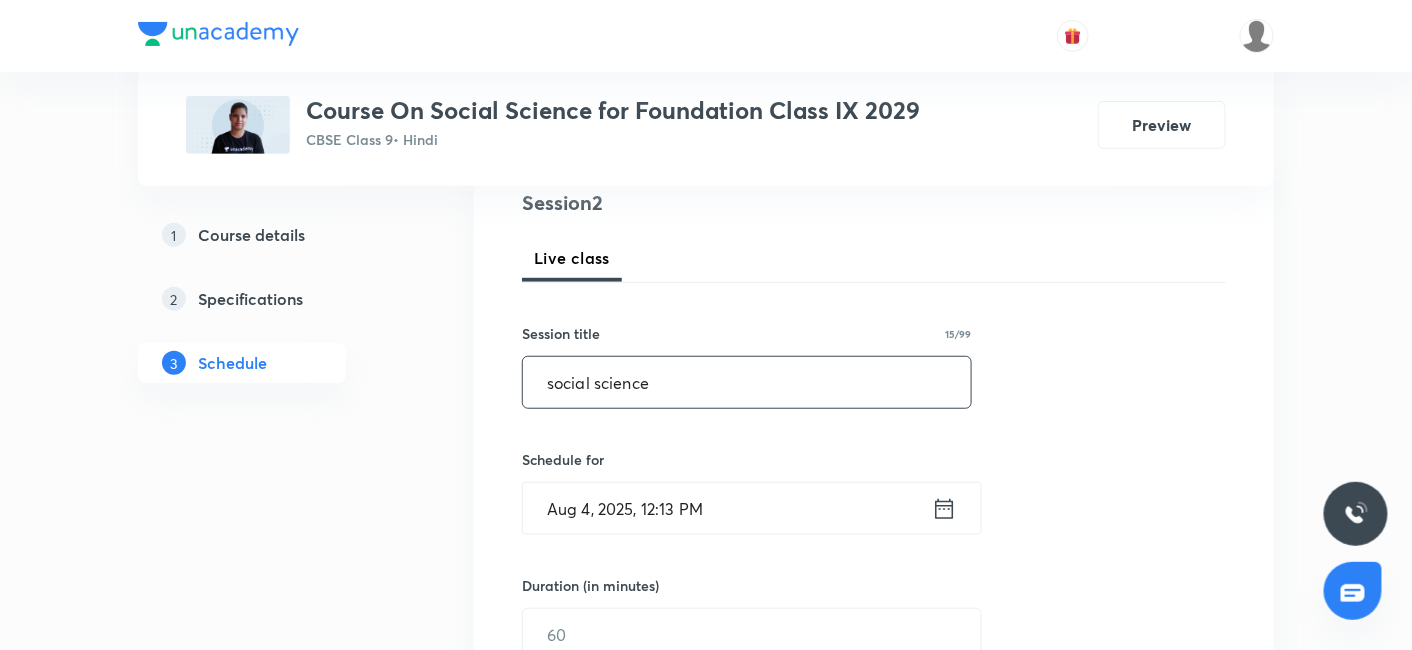 type on "social science" 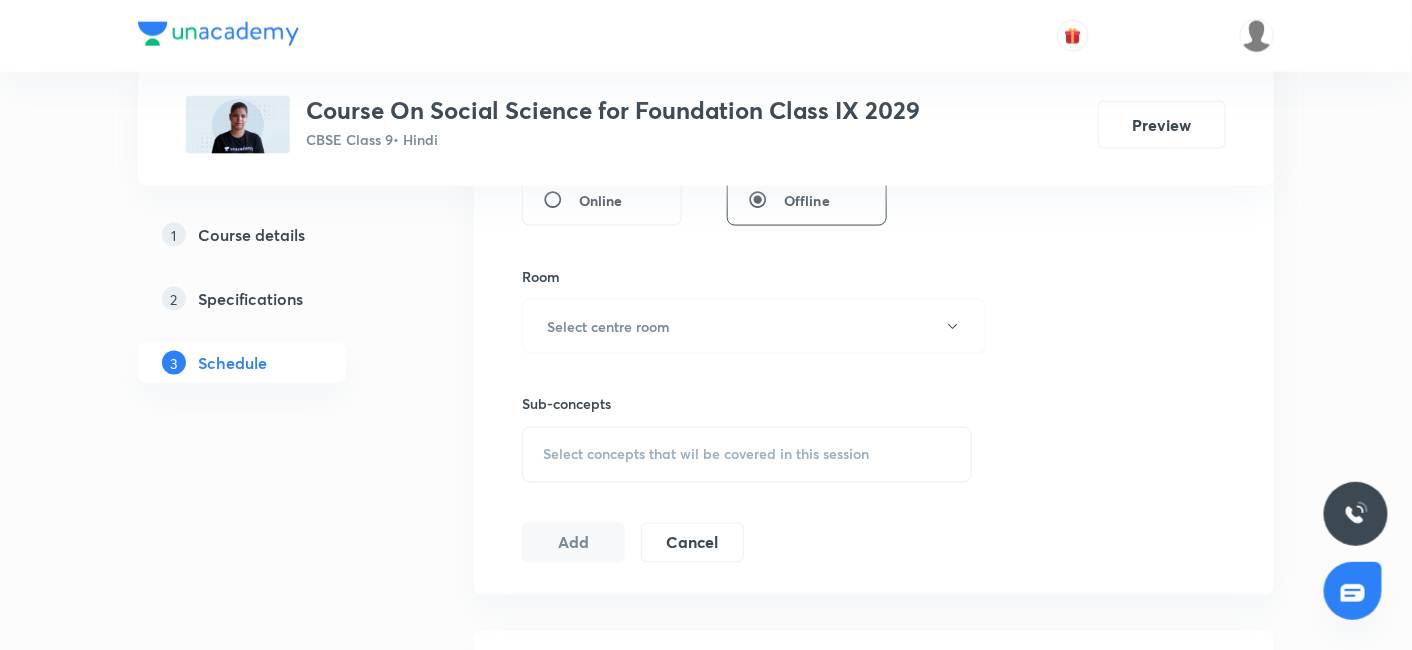scroll, scrollTop: 811, scrollLeft: 0, axis: vertical 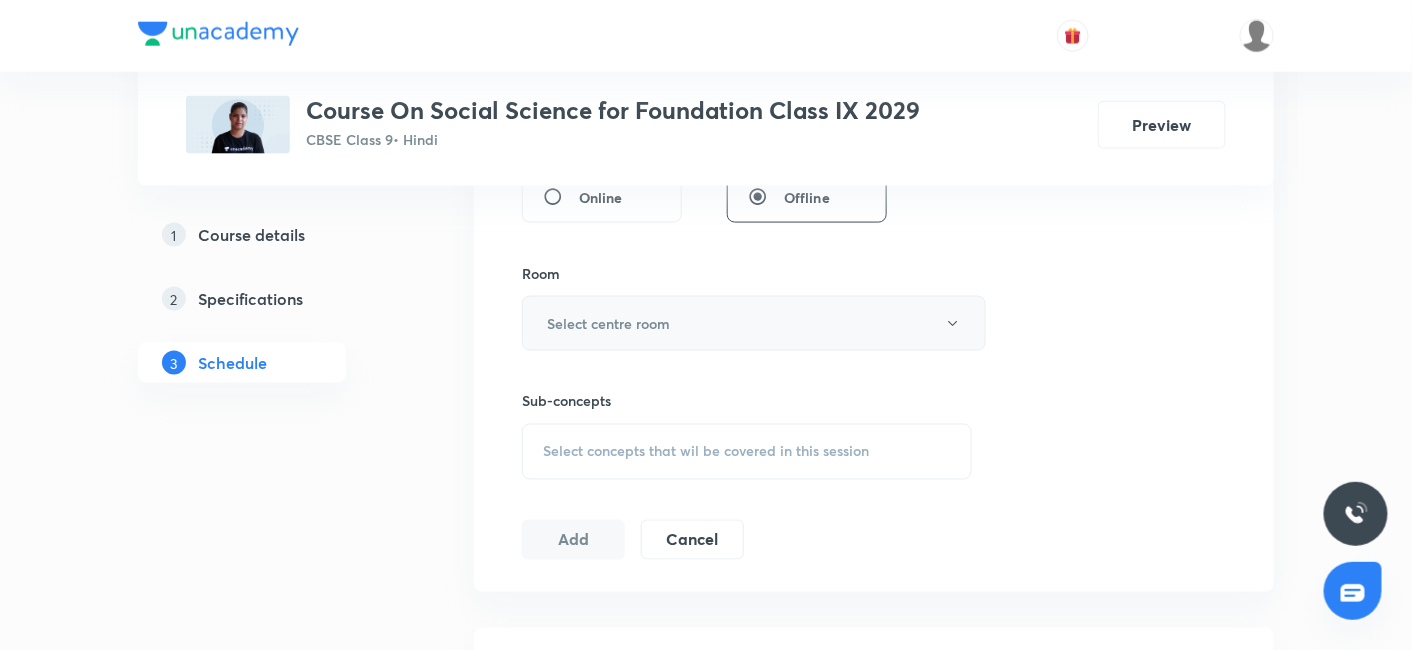 click on "Select centre room" at bounding box center (754, 323) 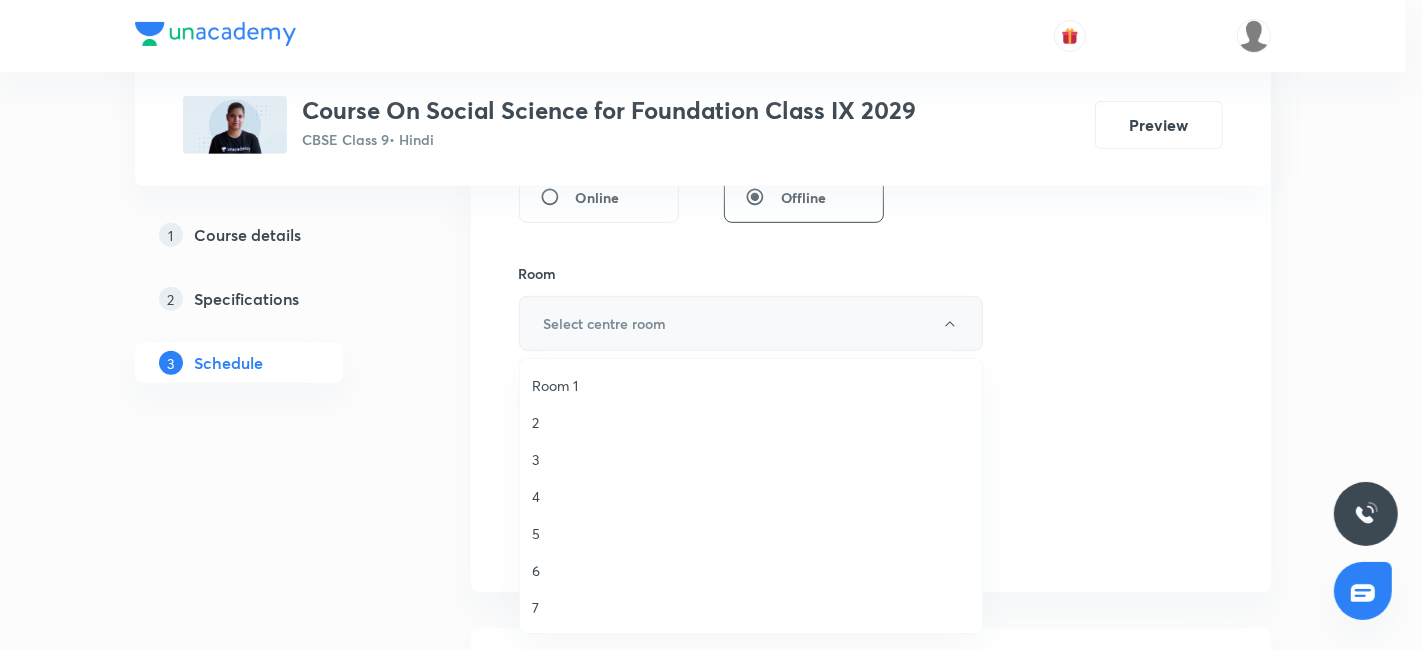 click at bounding box center (711, 325) 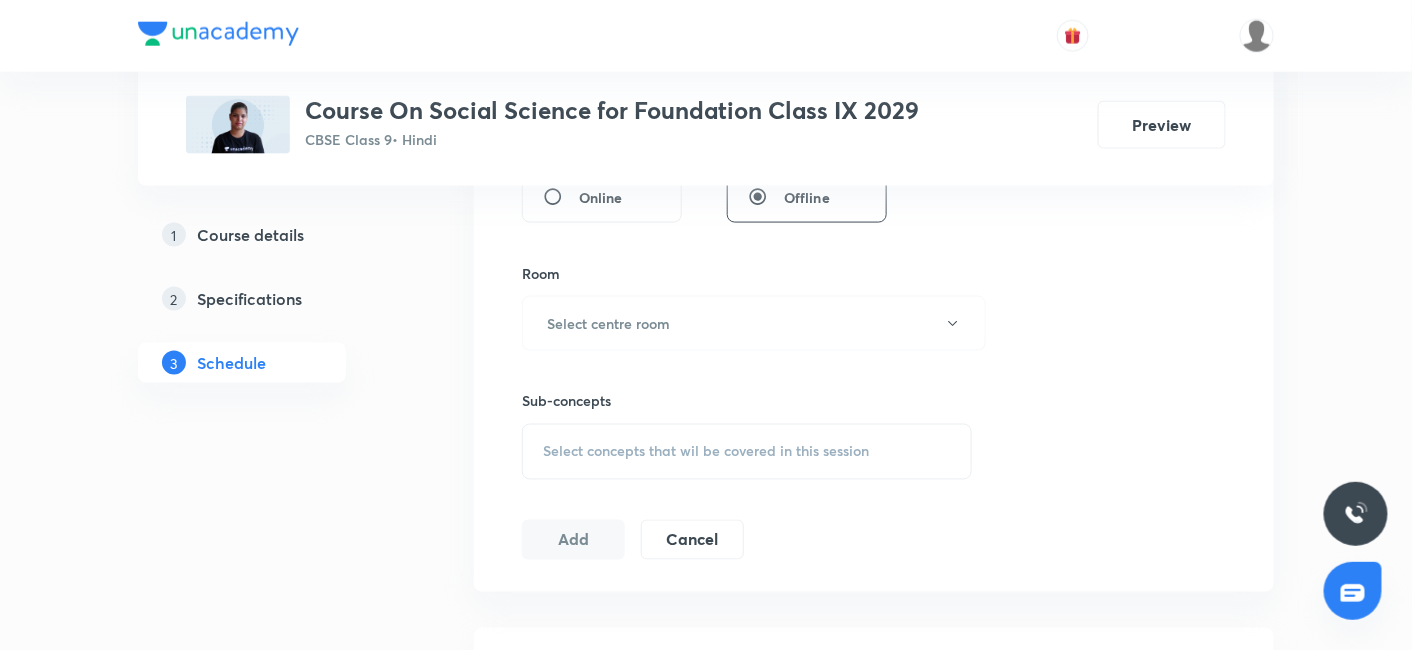 click on "Plus Courses Course On Social Science for Foundation Class IX 2029 CBSE Class 9  • Hindi Preview 1 Course details 2 Specifications 3 Schedule Schedule 1  class Session  2 Live class Session title 15/99 social science ​ Schedule for Aug 4, 2025, 12:13 PM ​ Duration (in minutes) ​   Session type Online Offline Room Select centre room Sub-concepts Select concepts that wil be covered in this session Add Cancel Aug 2 Social Science Lesson 1 • 6:30 PM • 60 min  • Room 5 Overview" at bounding box center [706, 106] 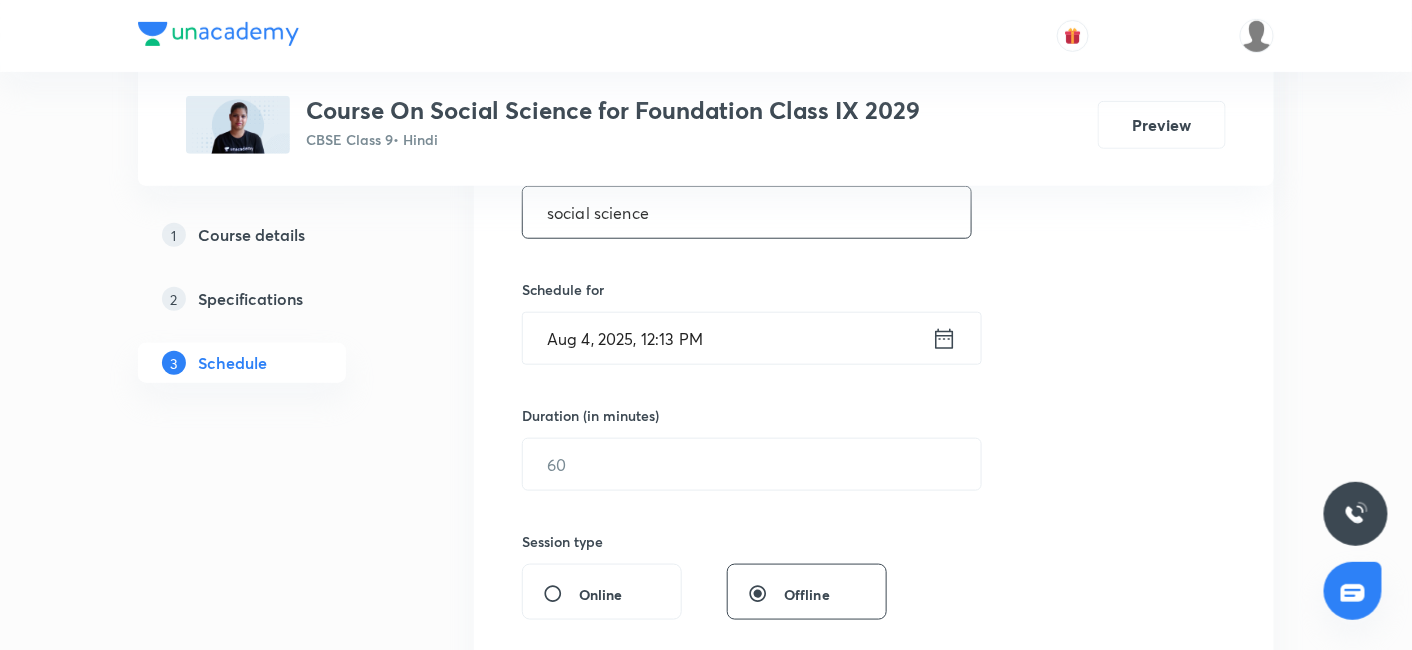 scroll, scrollTop: 414, scrollLeft: 0, axis: vertical 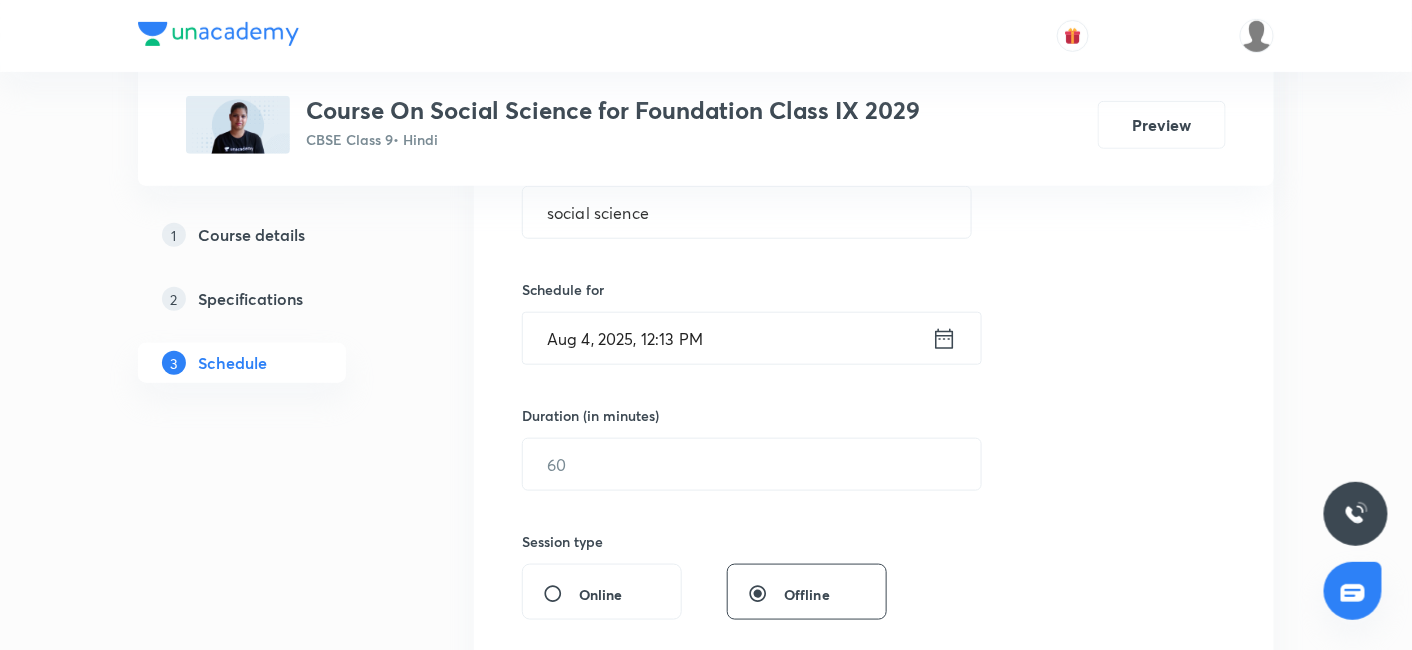 click on "2 Specifications" at bounding box center [274, 299] 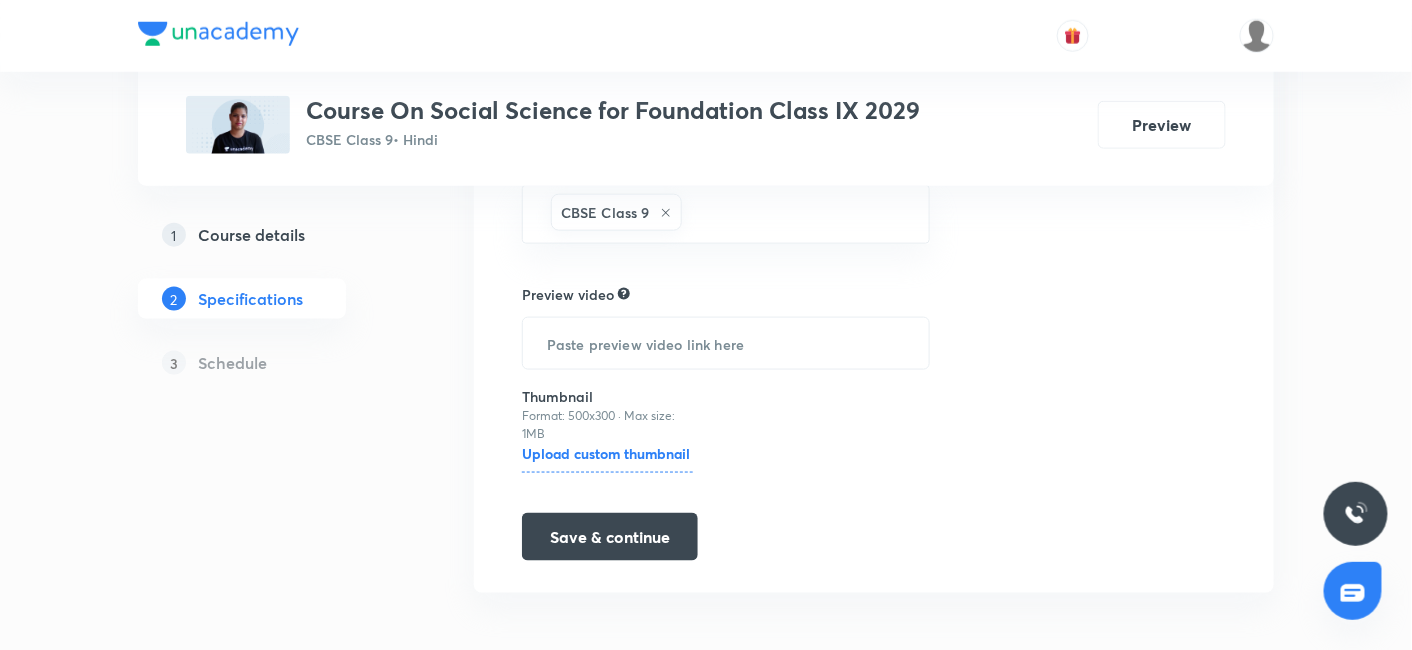 scroll, scrollTop: 634, scrollLeft: 0, axis: vertical 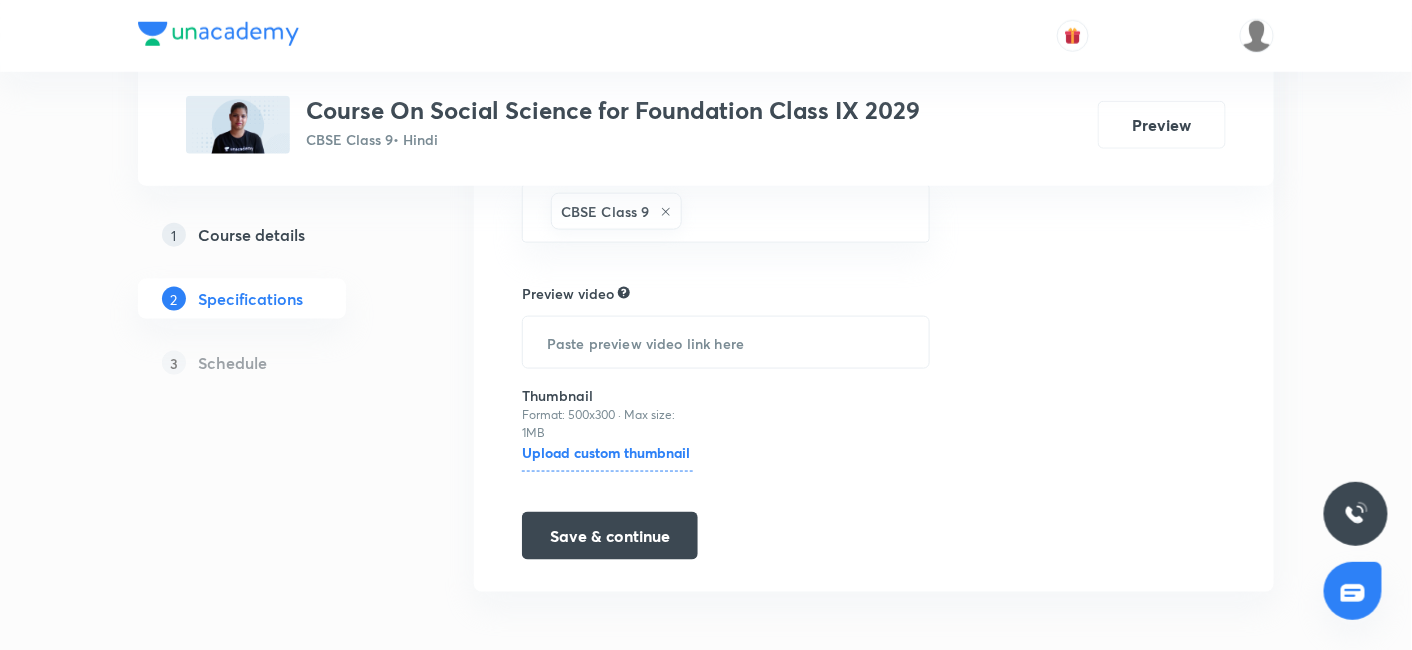 click on "Course details" at bounding box center [251, 235] 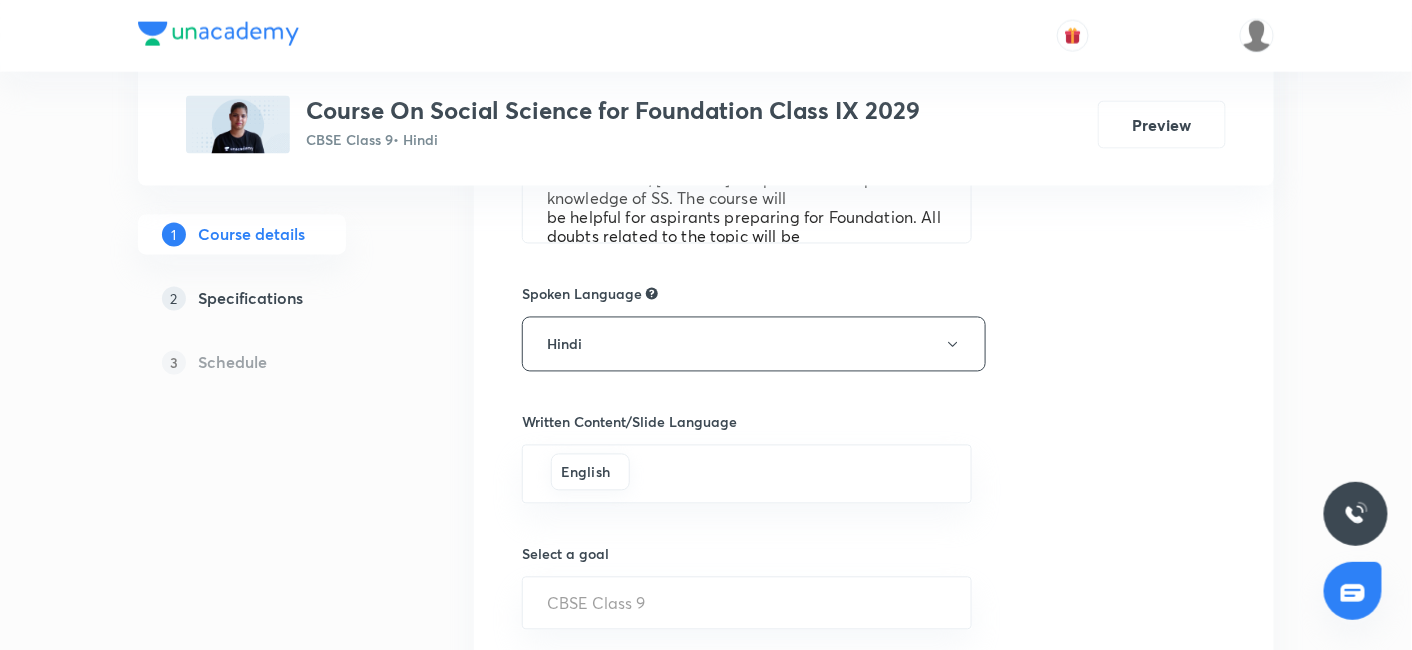 scroll, scrollTop: 1186, scrollLeft: 0, axis: vertical 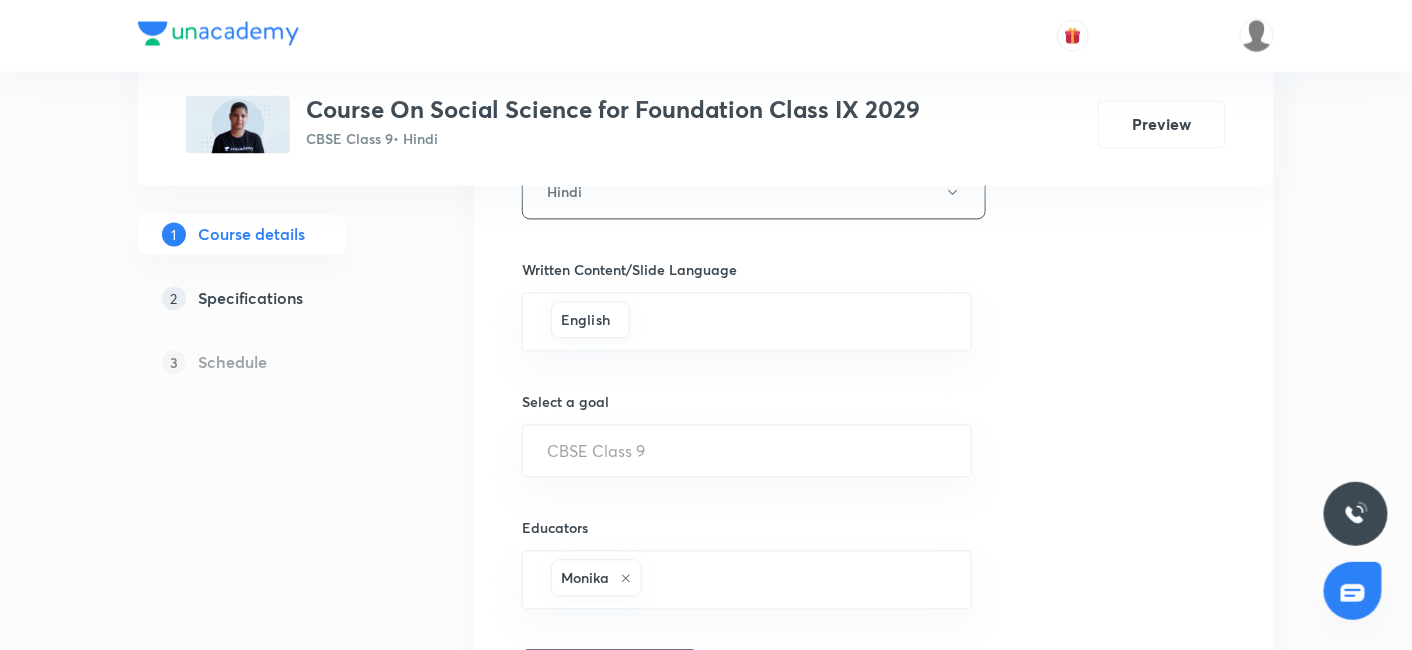 click on "3 Schedule" at bounding box center [274, 363] 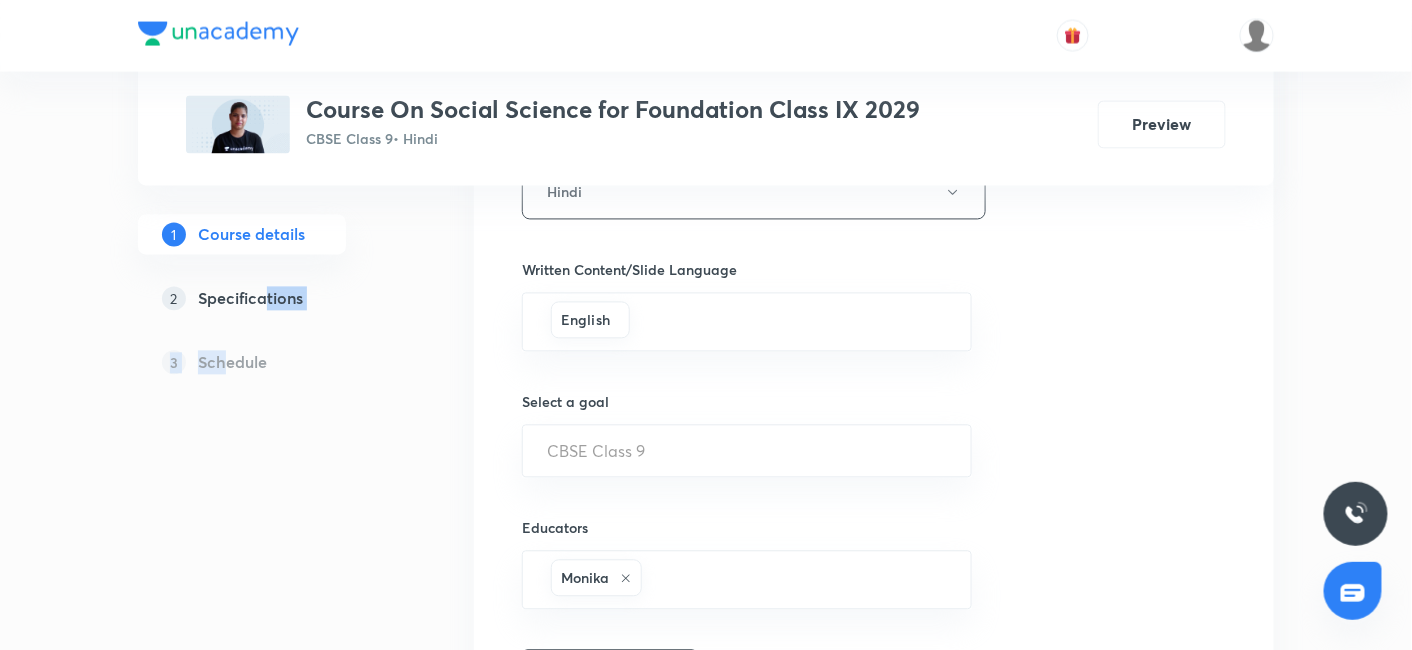 drag, startPoint x: 226, startPoint y: 367, endPoint x: 264, endPoint y: 288, distance: 87.66413 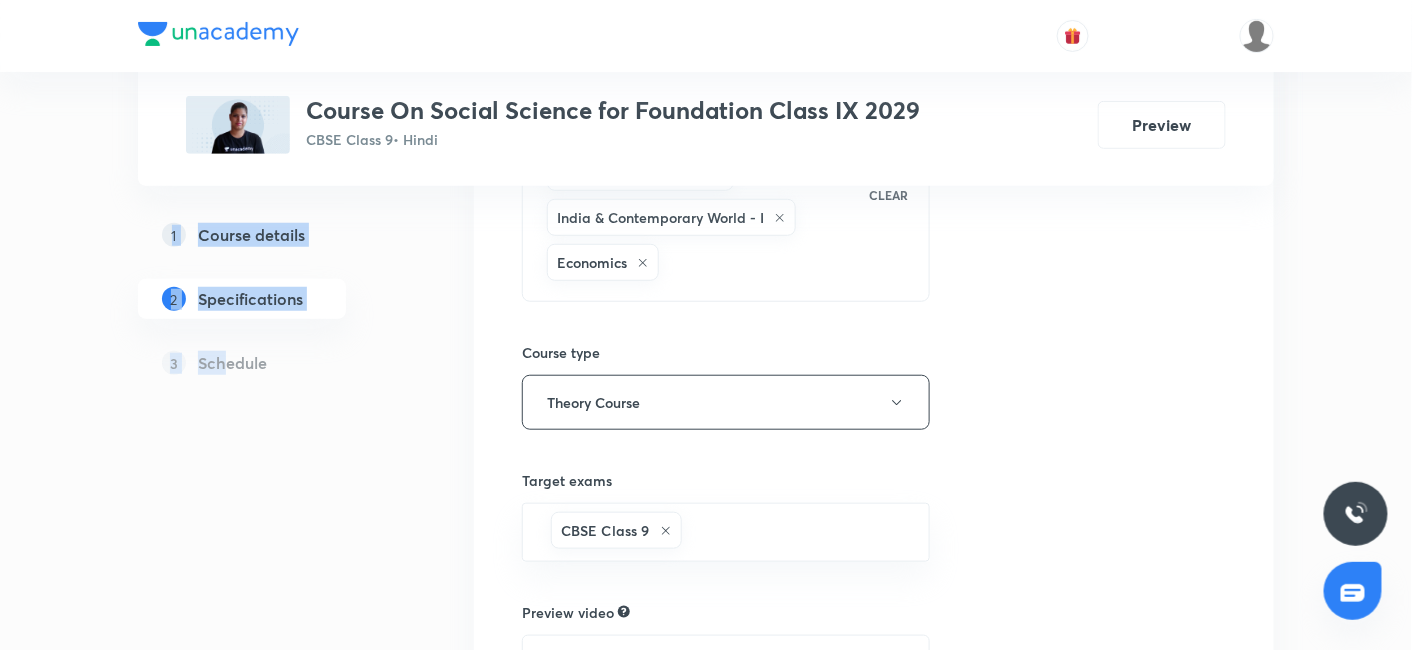 scroll, scrollTop: 634, scrollLeft: 0, axis: vertical 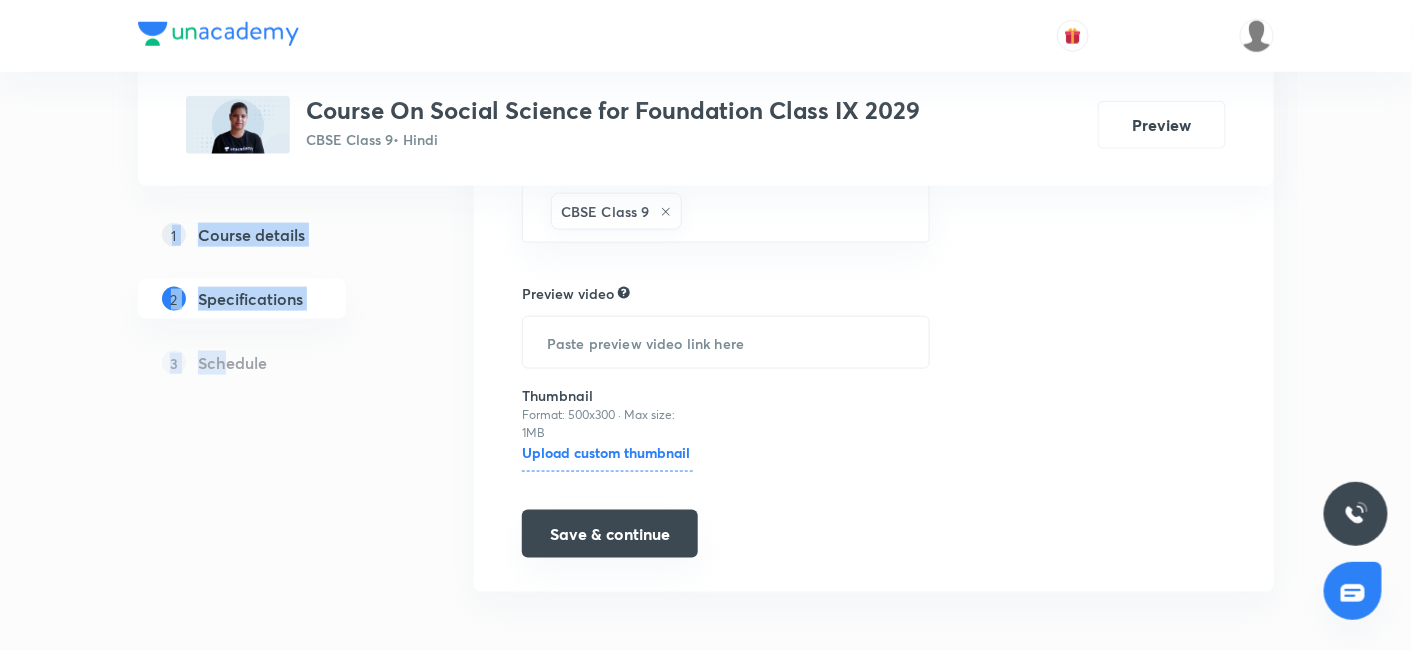 click on "Save & continue" at bounding box center (610, 534) 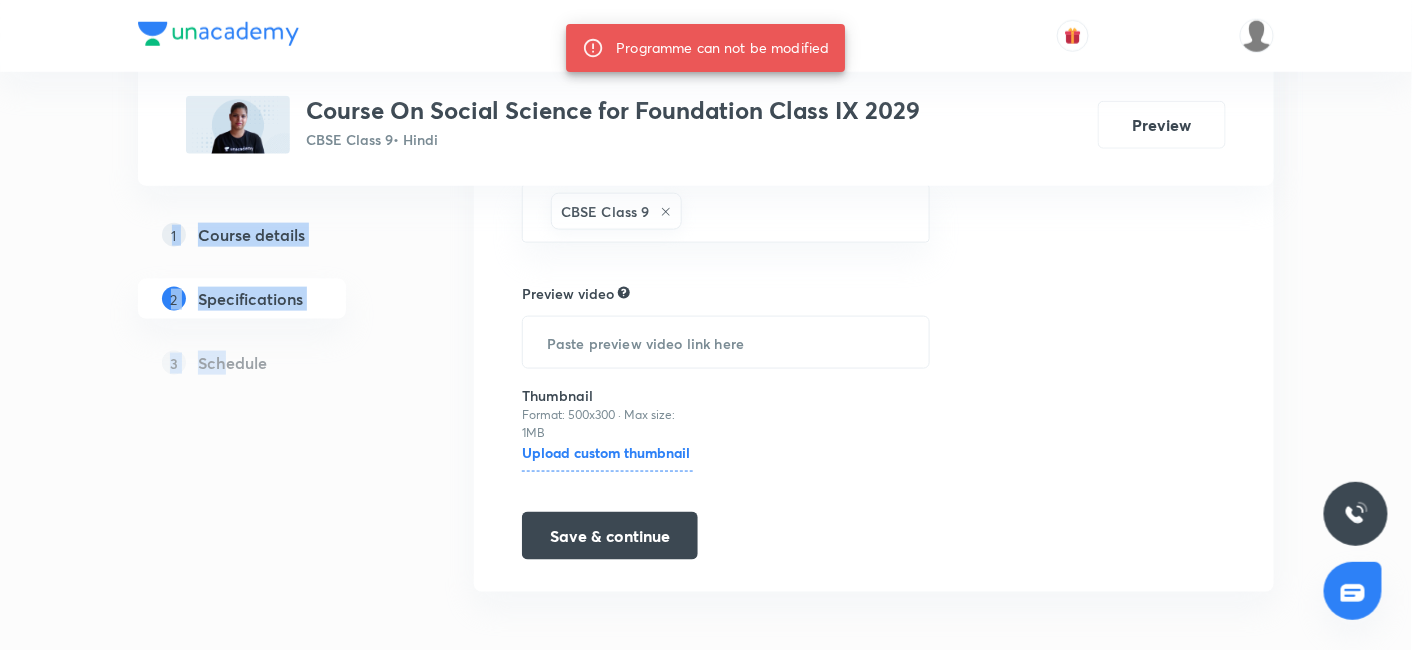 click on "Specifications" at bounding box center [250, 299] 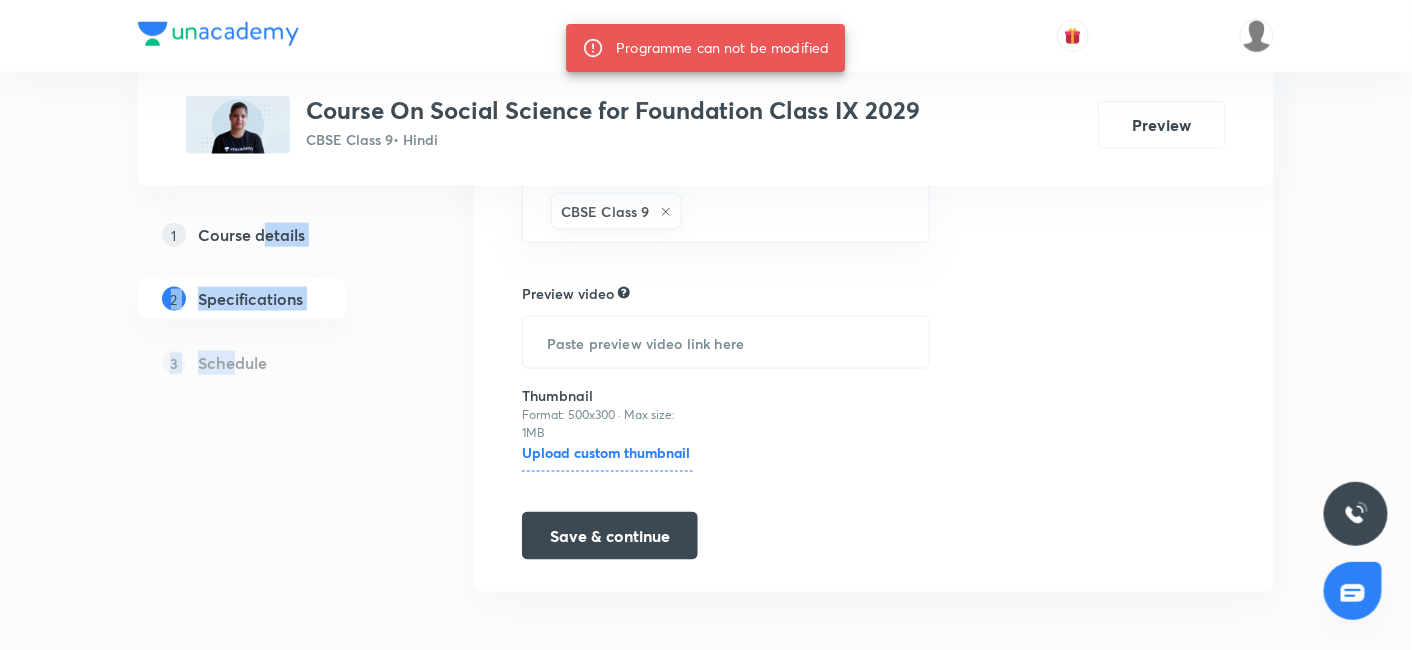 drag, startPoint x: 237, startPoint y: 363, endPoint x: 261, endPoint y: 238, distance: 127.28315 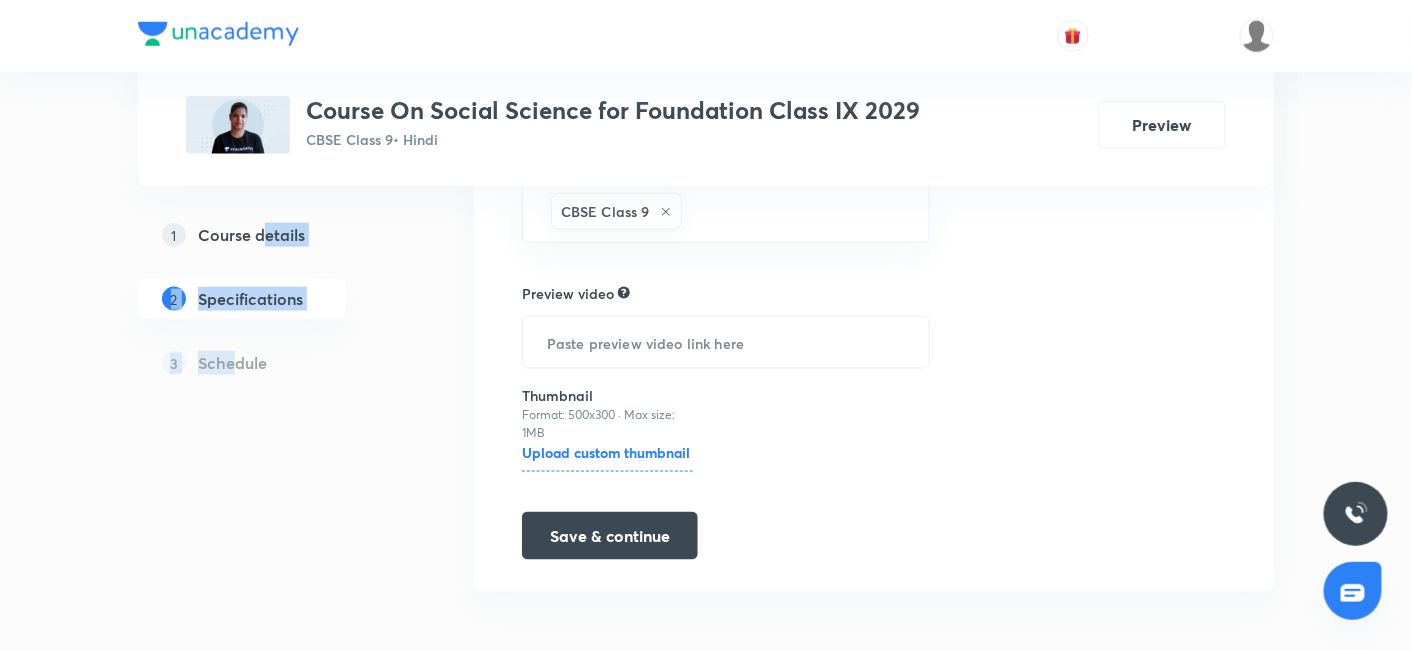 click on "Course details" at bounding box center [251, 235] 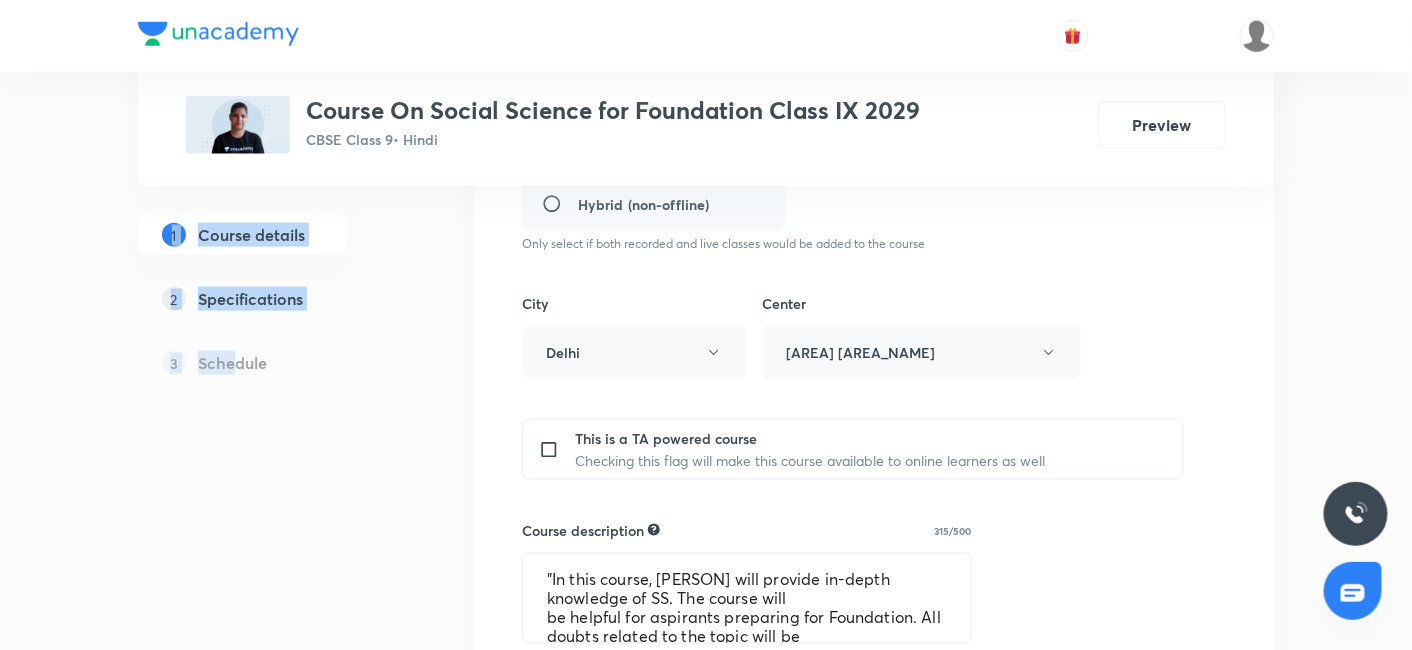 scroll, scrollTop: 0, scrollLeft: 0, axis: both 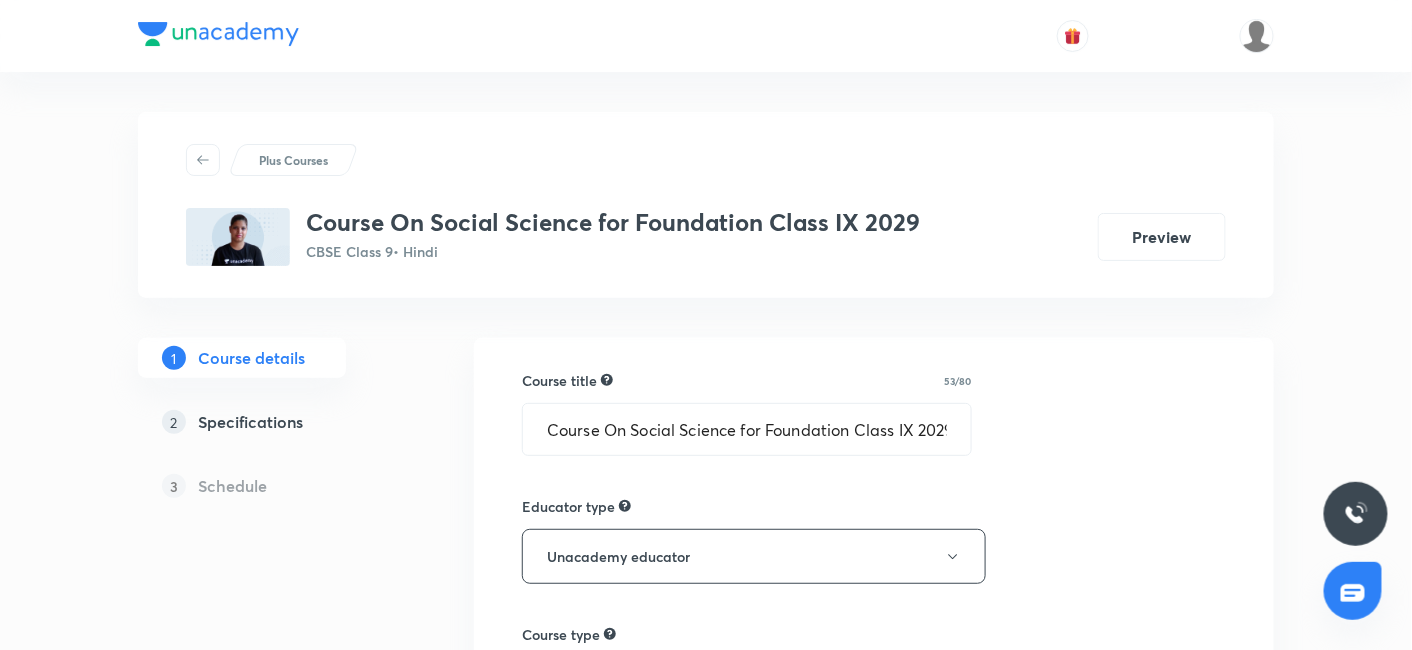 click on "Schedule" at bounding box center (232, 486) 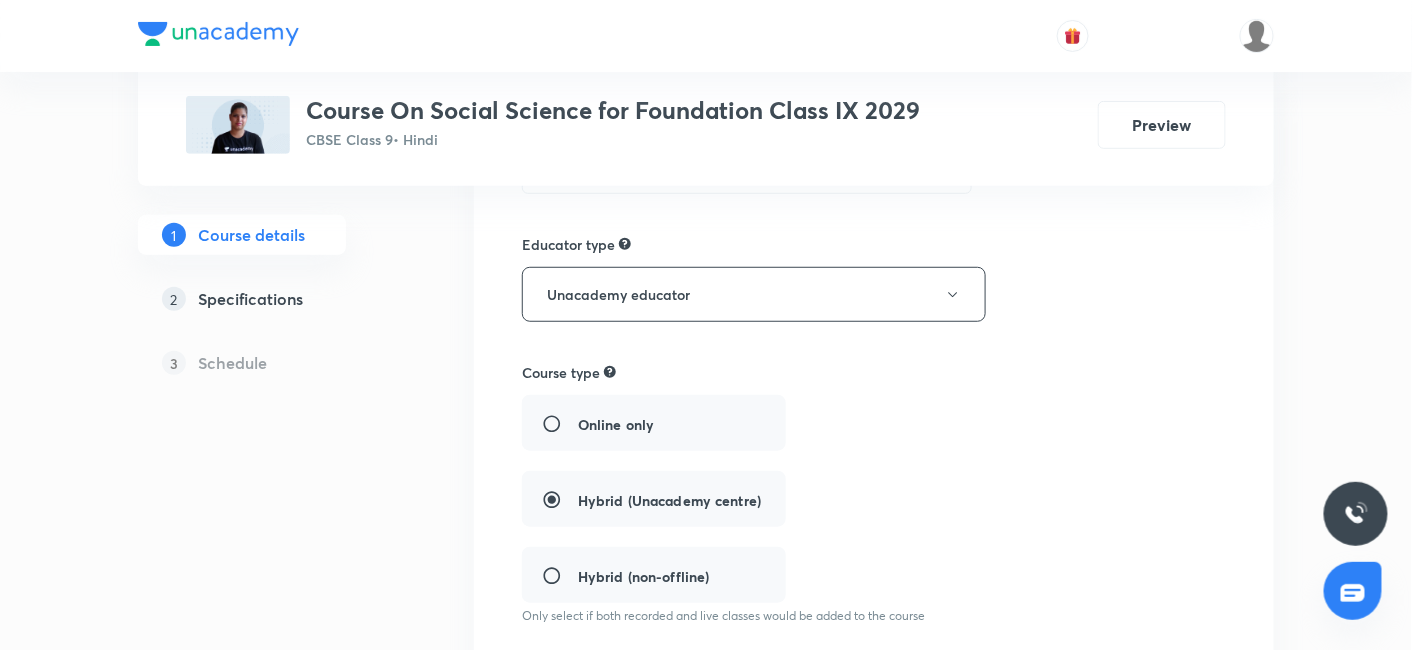 scroll, scrollTop: 285, scrollLeft: 0, axis: vertical 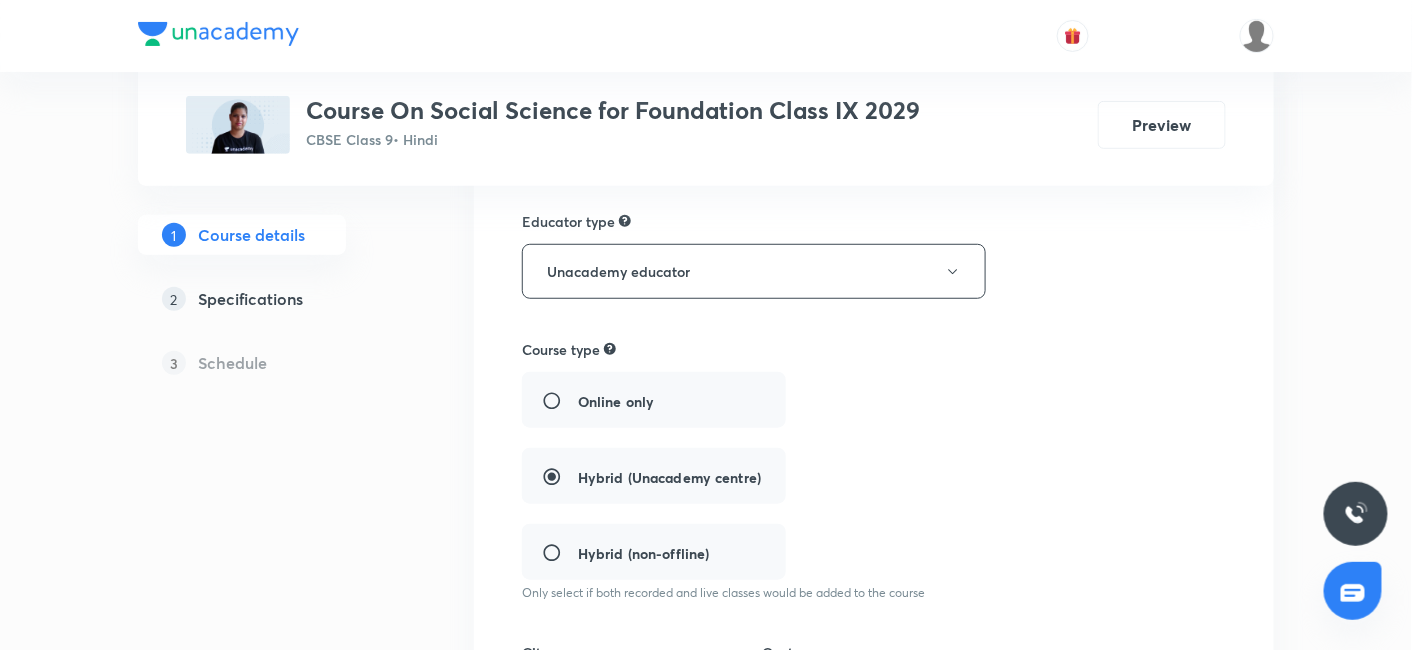 click on "Specifications" at bounding box center [250, 299] 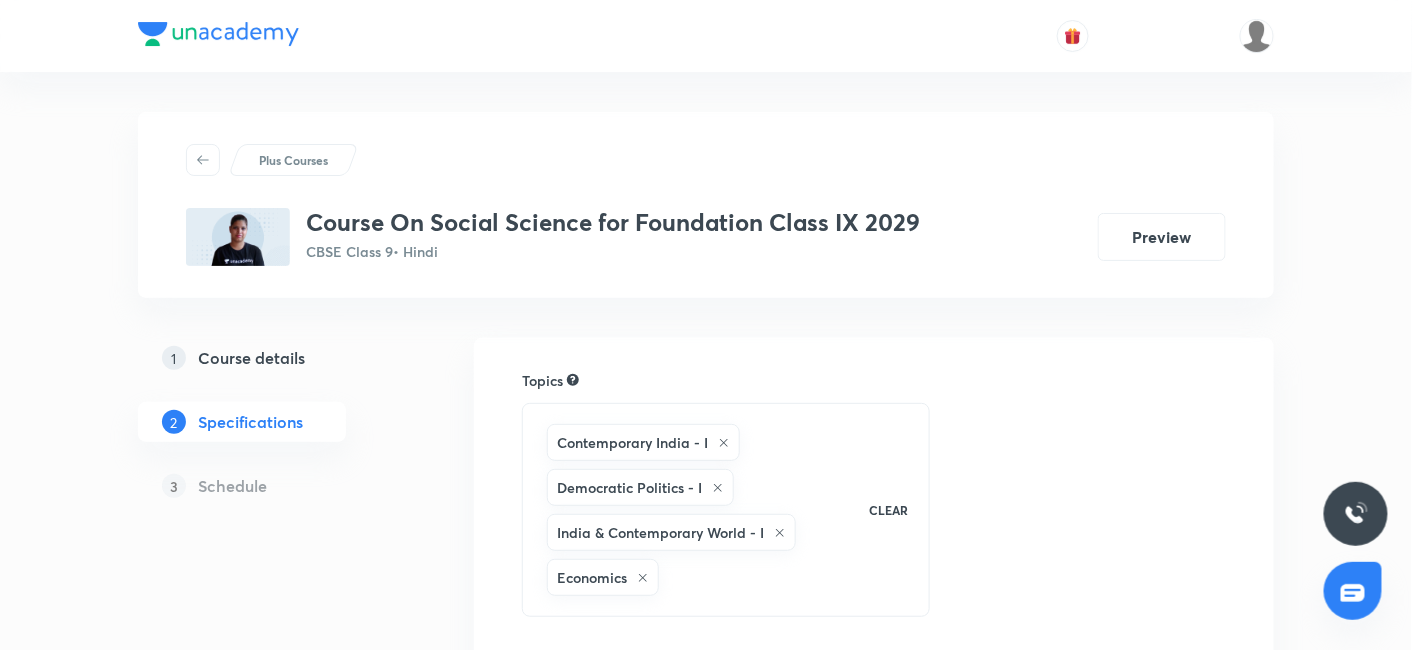 scroll, scrollTop: 634, scrollLeft: 0, axis: vertical 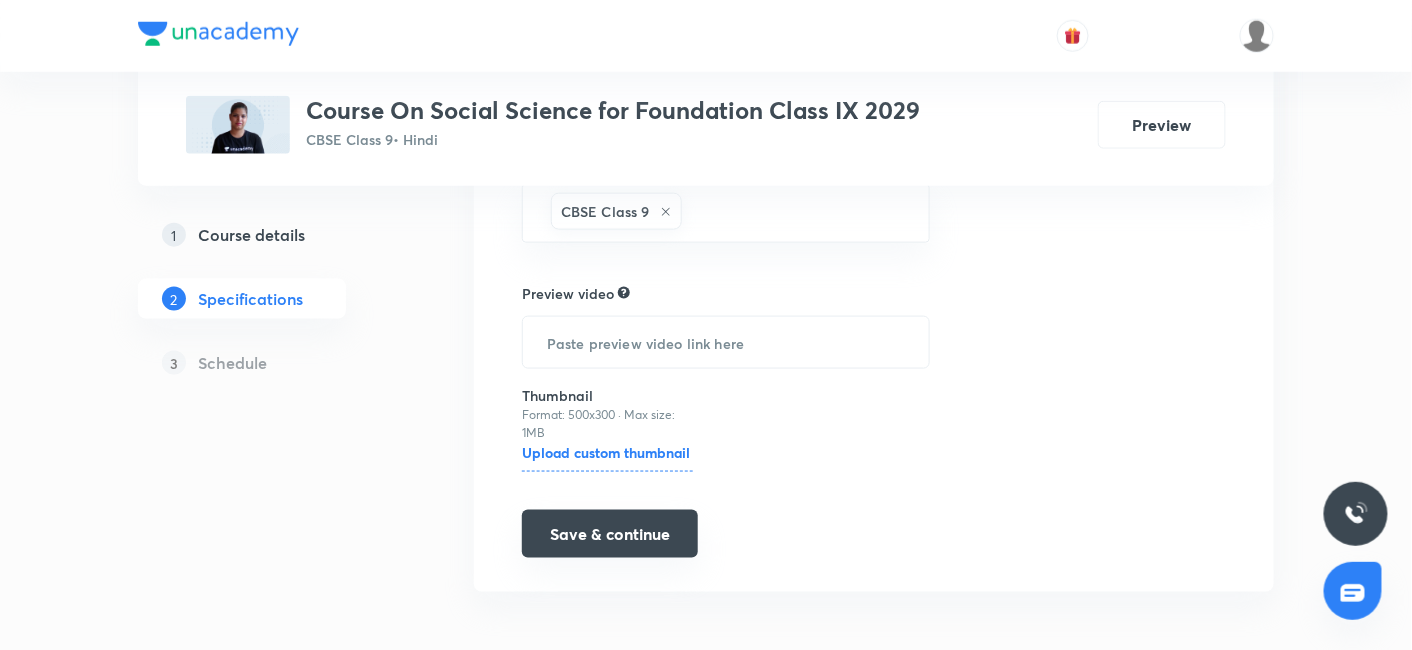 click on "Save & continue" at bounding box center (610, 534) 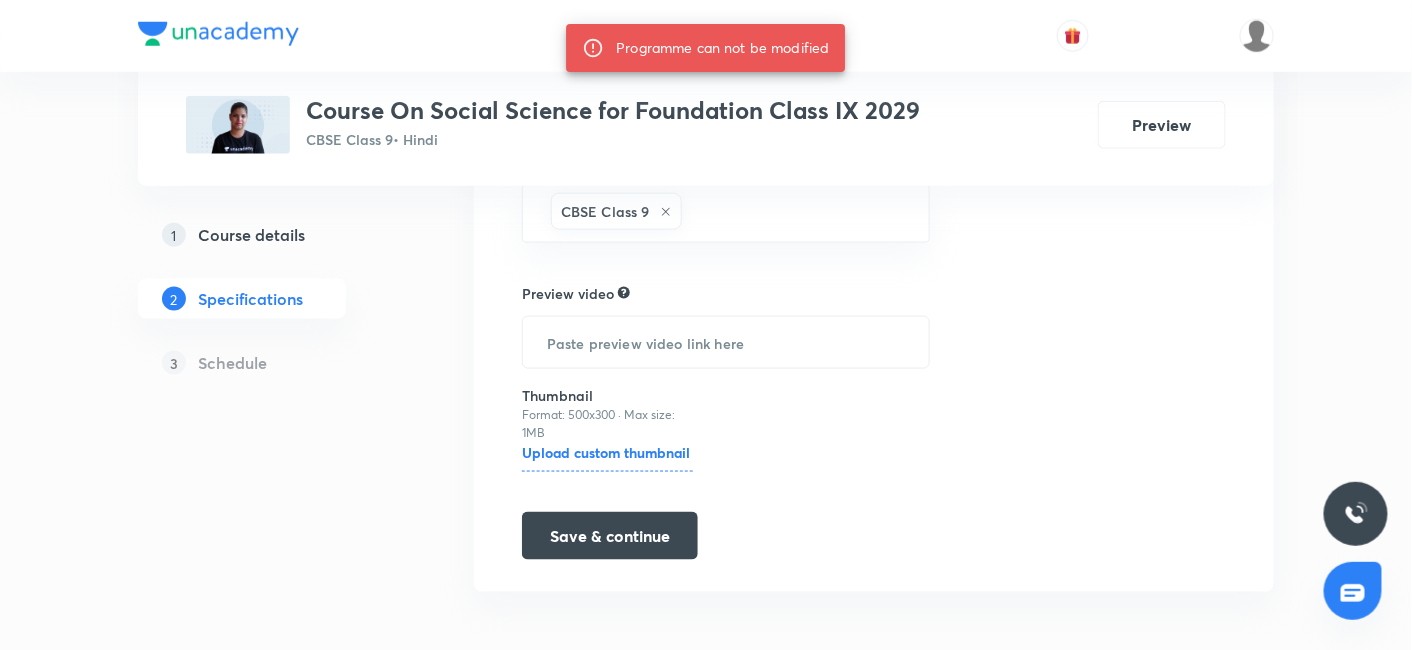 click on "Schedule" at bounding box center (232, 363) 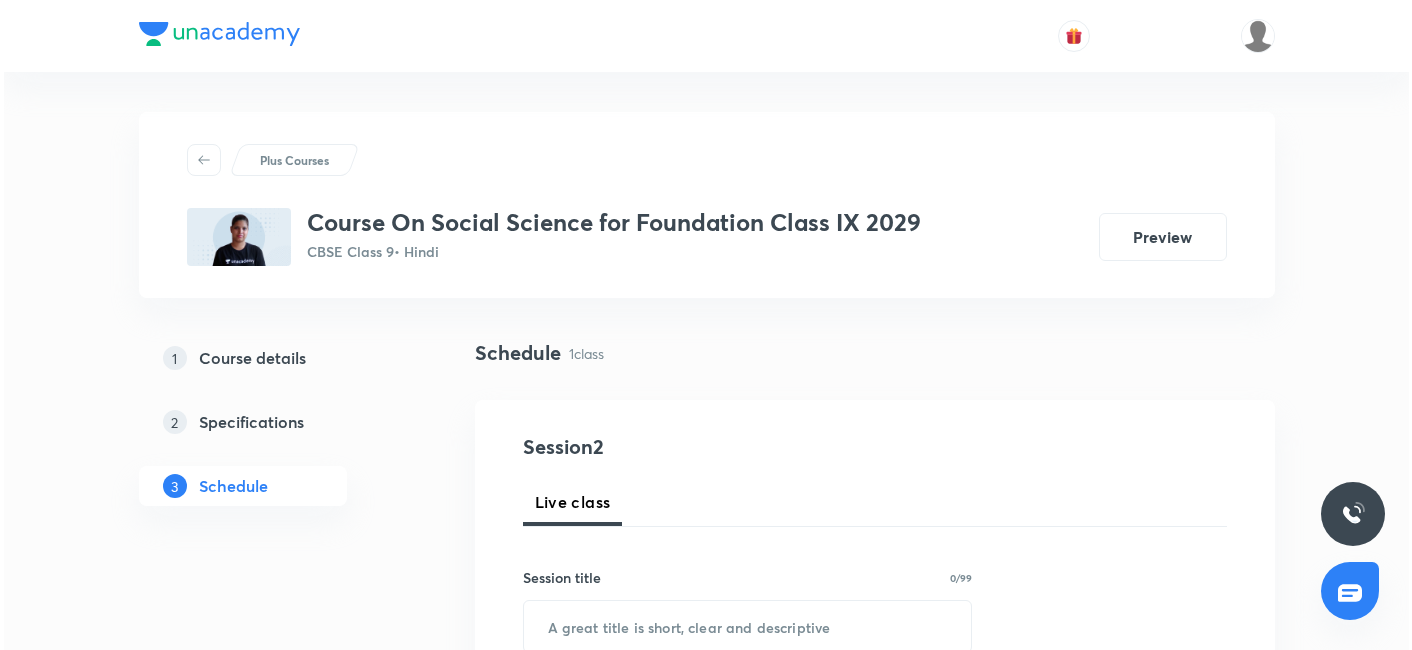 scroll, scrollTop: 540, scrollLeft: 0, axis: vertical 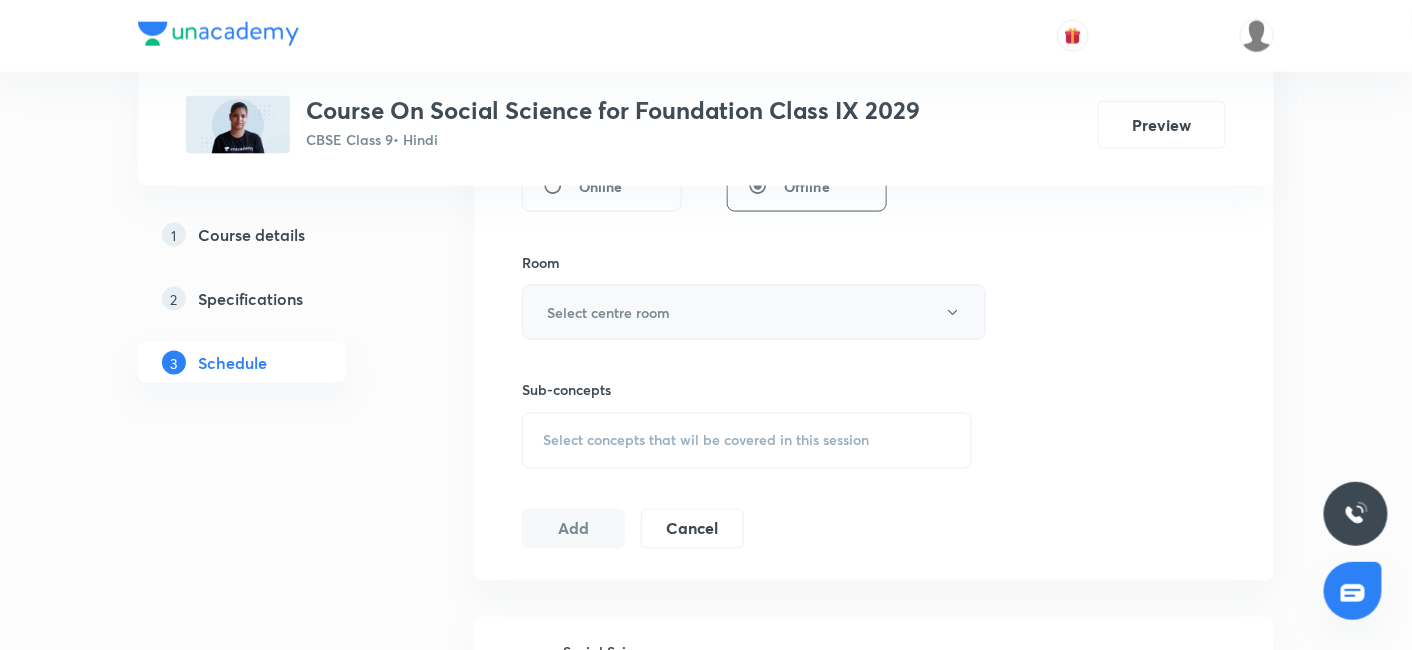 click on "Select centre room" at bounding box center (754, 312) 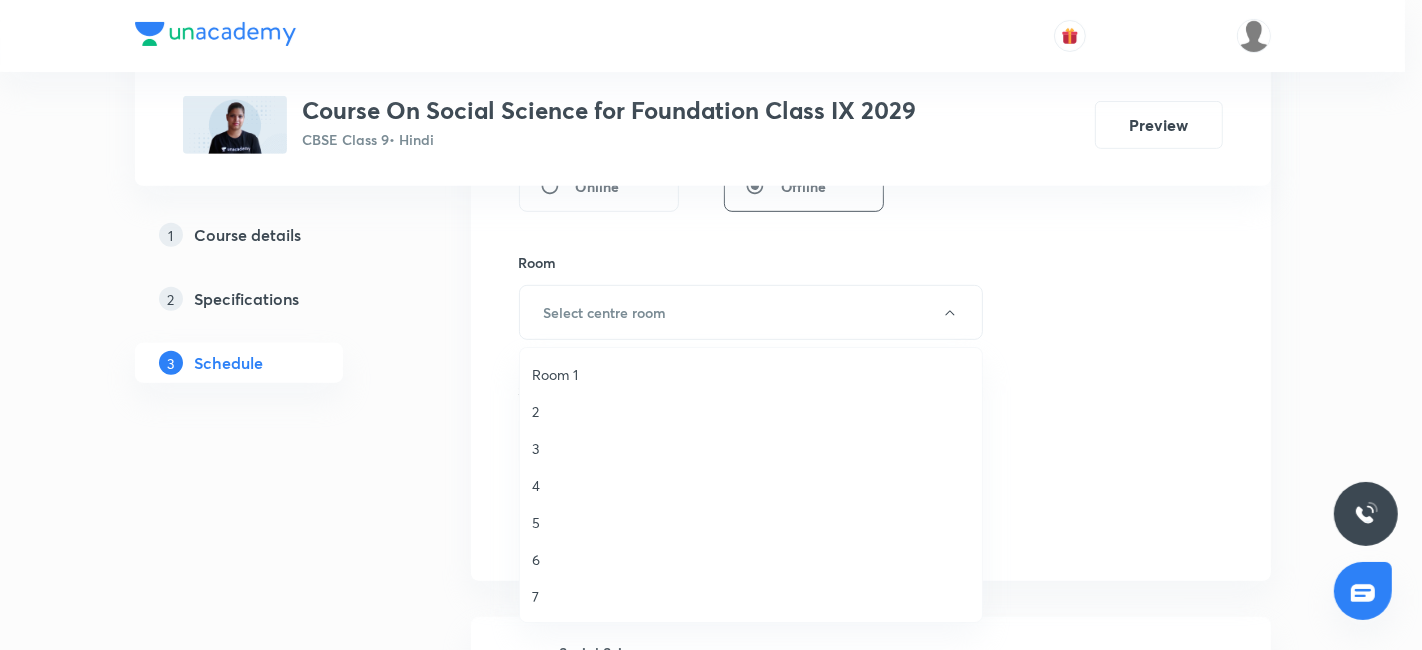 click on "Room 1" at bounding box center (751, 374) 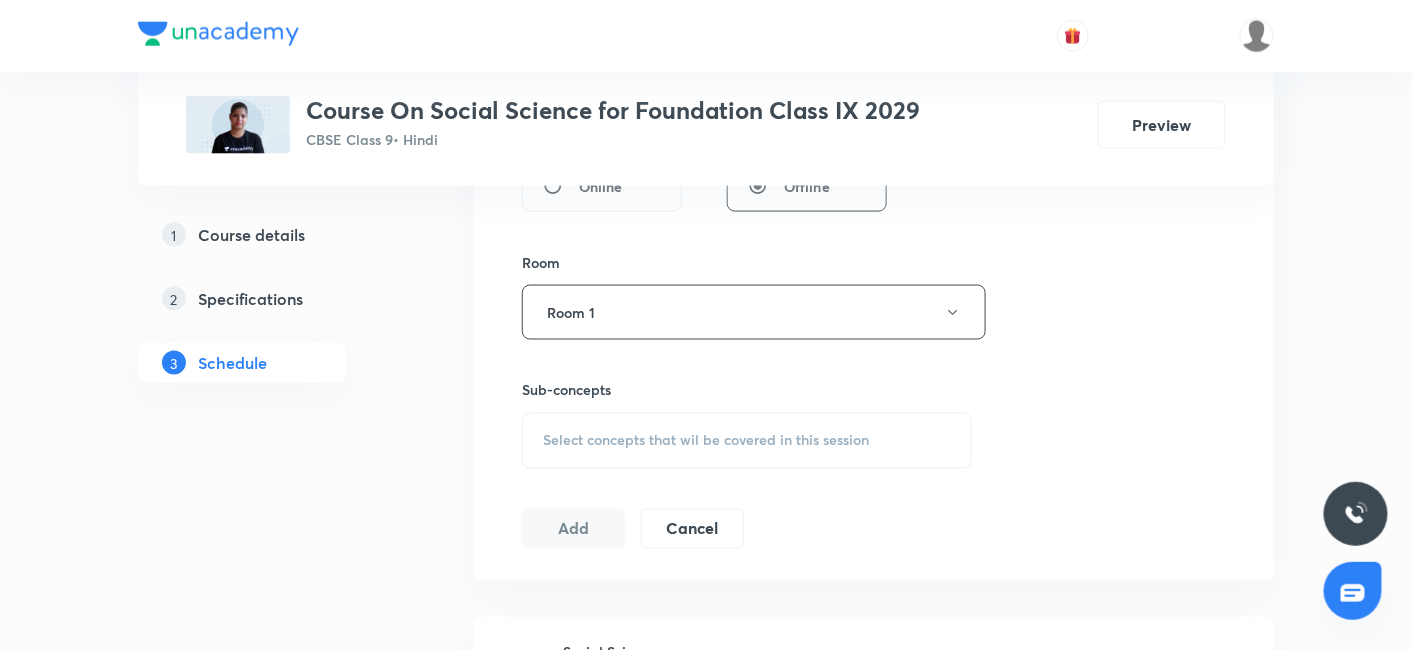 click on "Select concepts that wil be covered in this session" at bounding box center (706, 441) 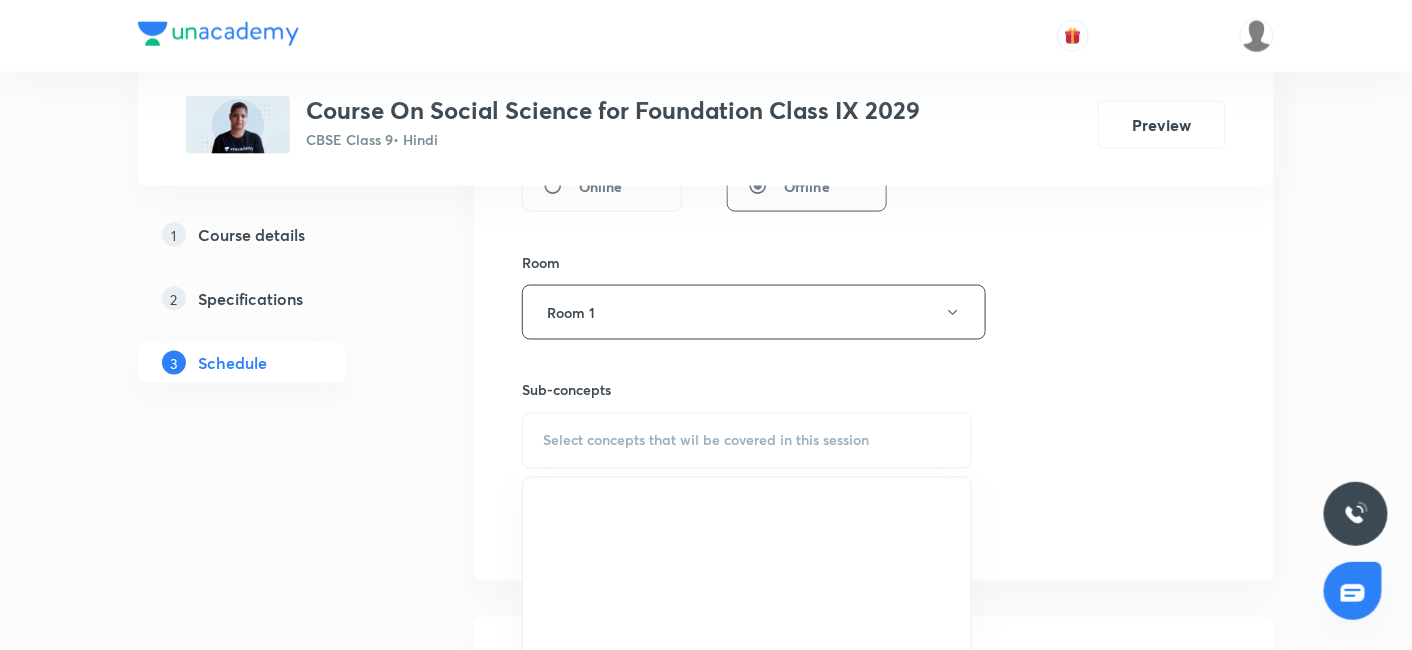 click on "Select concepts that wil be covered in this session" at bounding box center [706, 441] 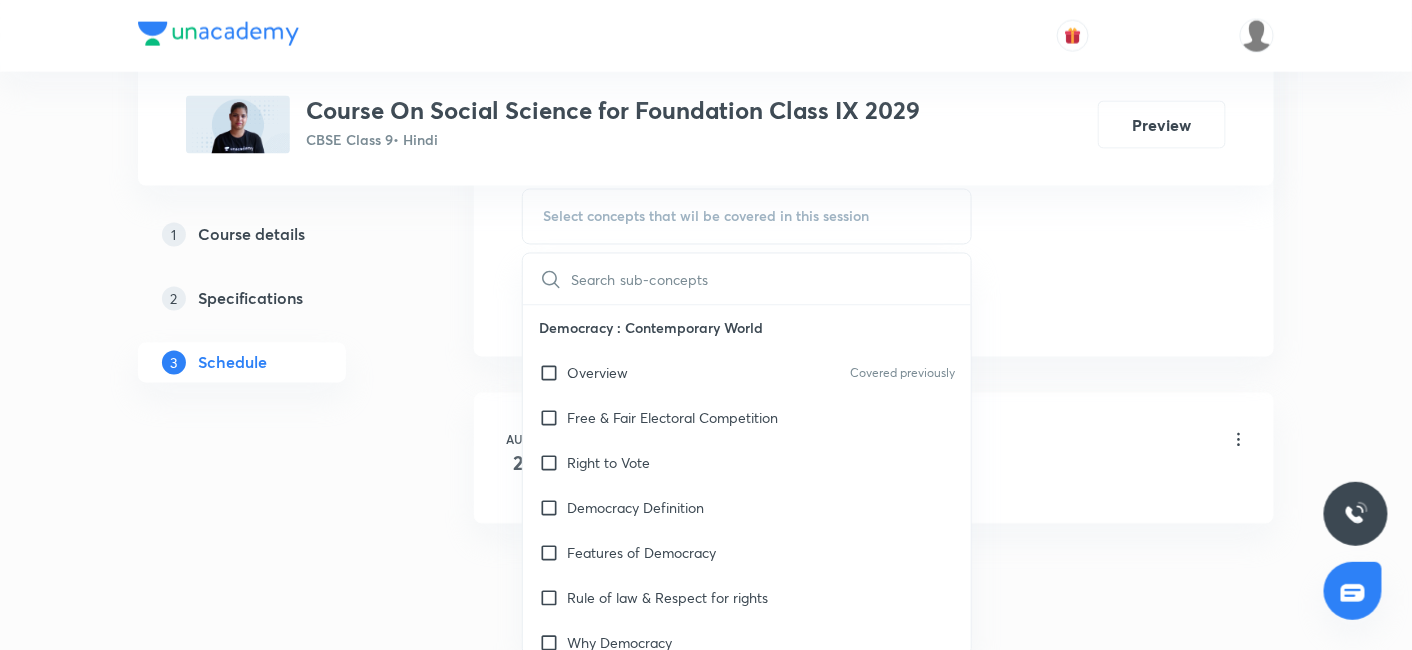 scroll, scrollTop: 1104, scrollLeft: 0, axis: vertical 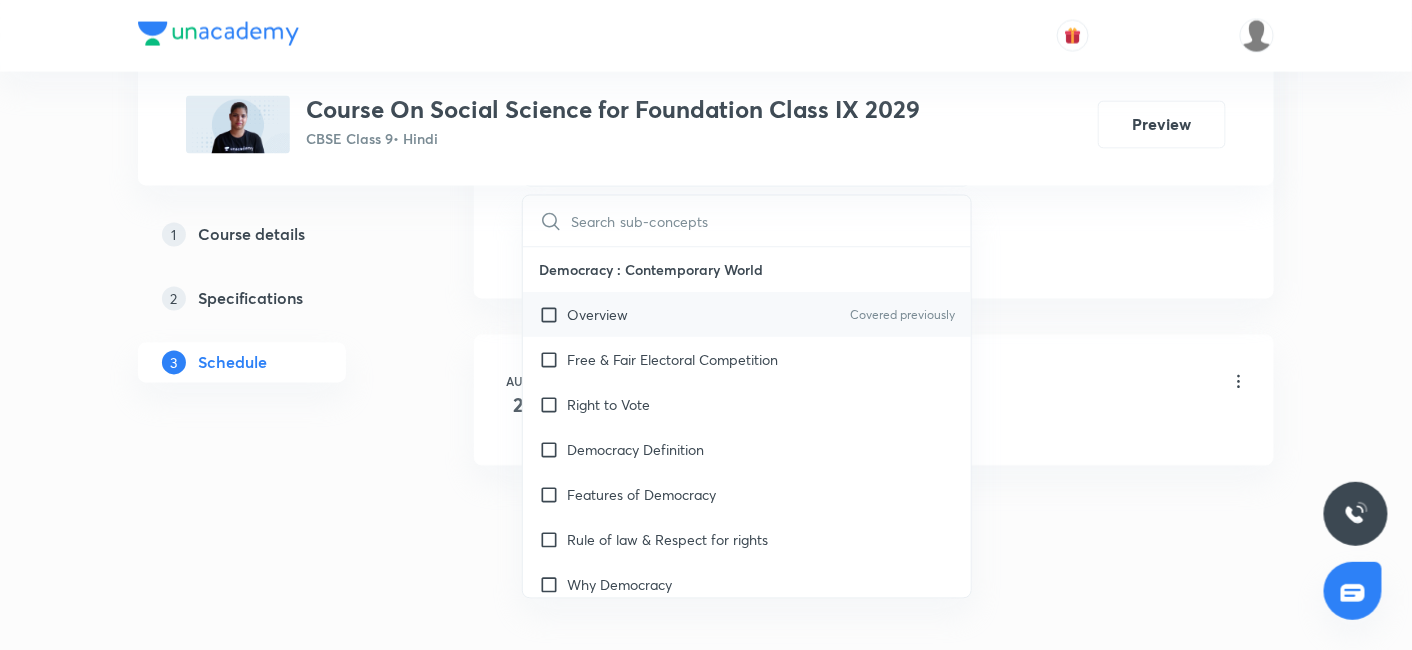 click at bounding box center (553, 315) 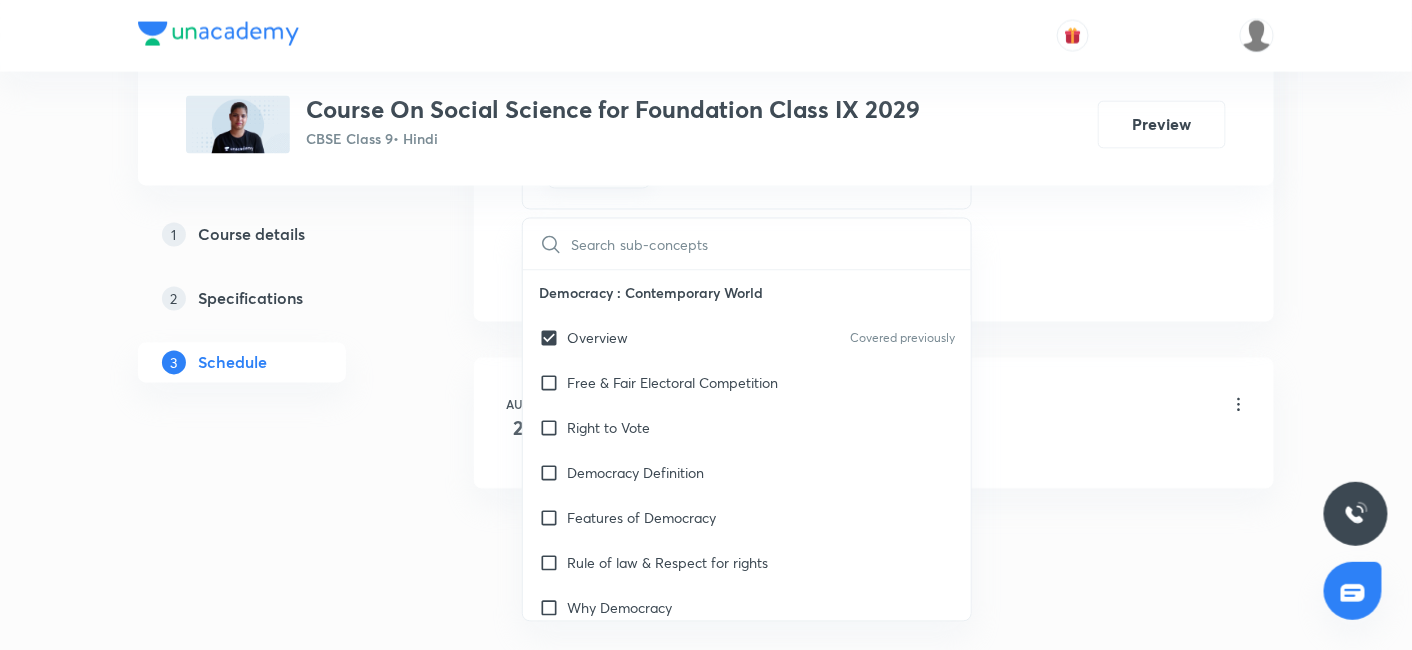 click on "Aug 2 Social Science Lesson 1 • 6:30 PM • 60 min  • Room 5 Overview" at bounding box center [874, 419] 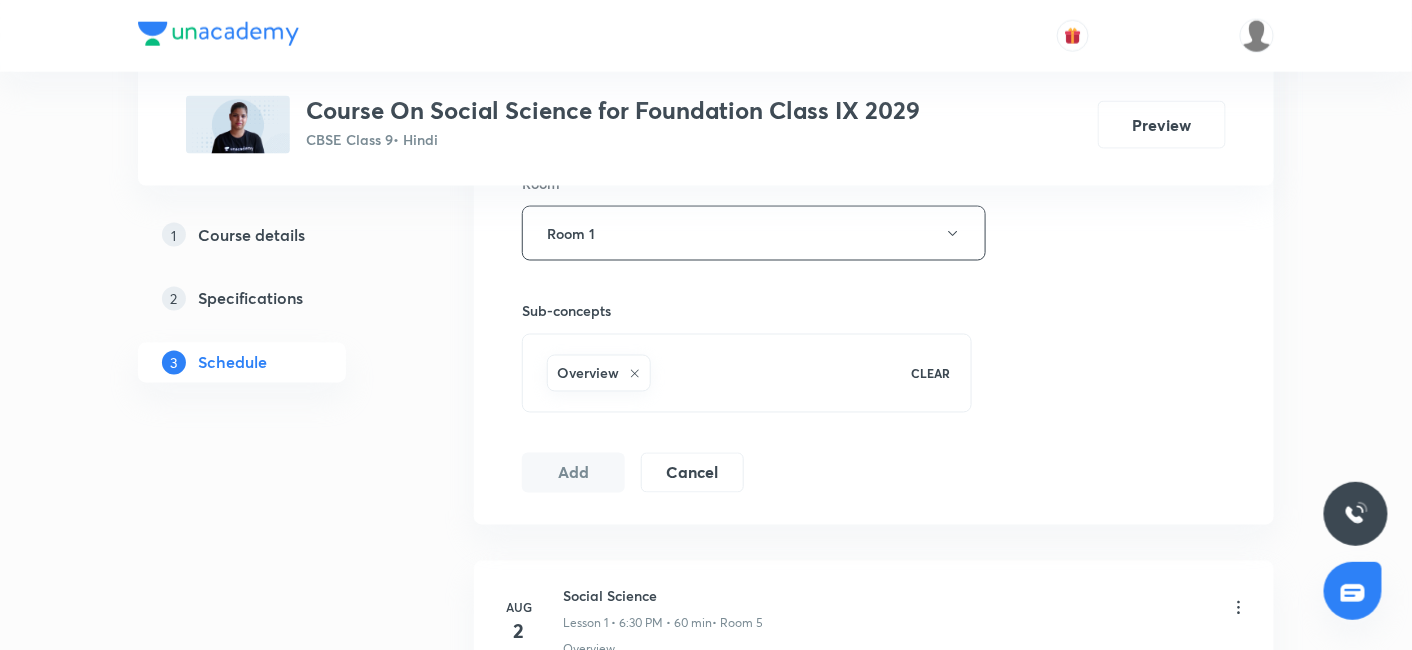 scroll, scrollTop: 897, scrollLeft: 0, axis: vertical 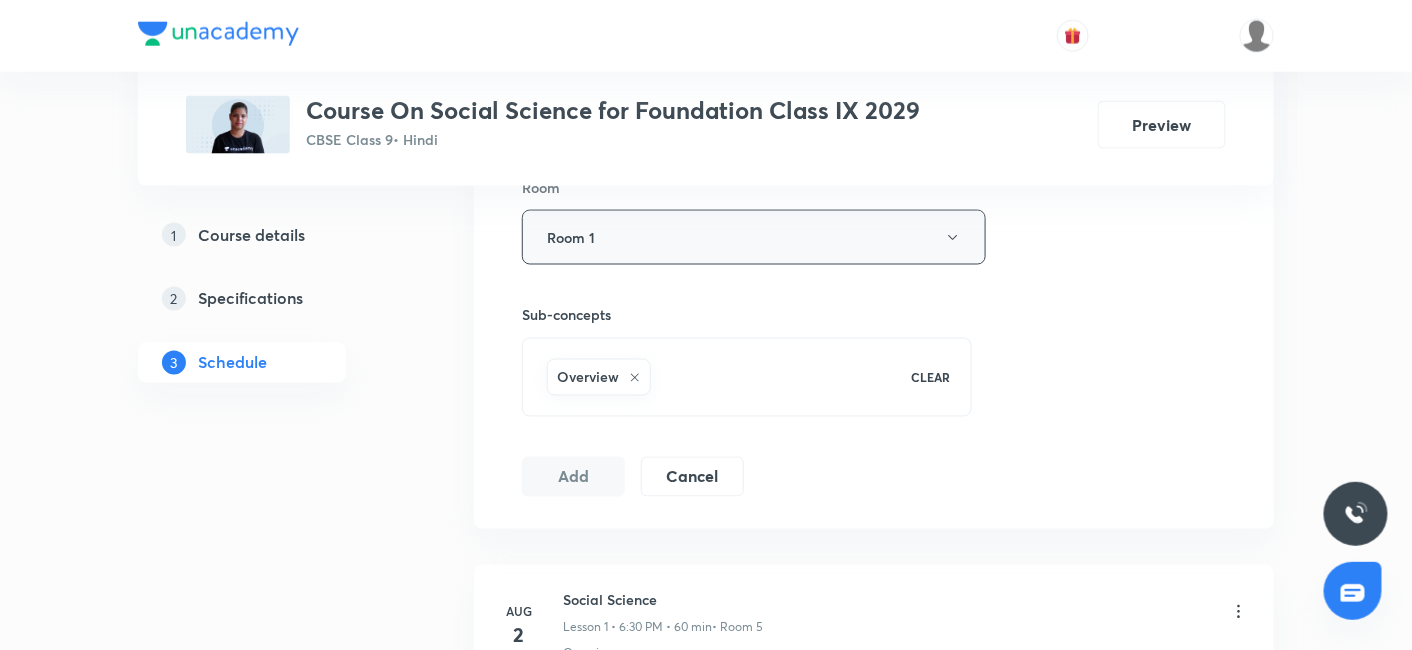 click on "Room 1" at bounding box center [754, 237] 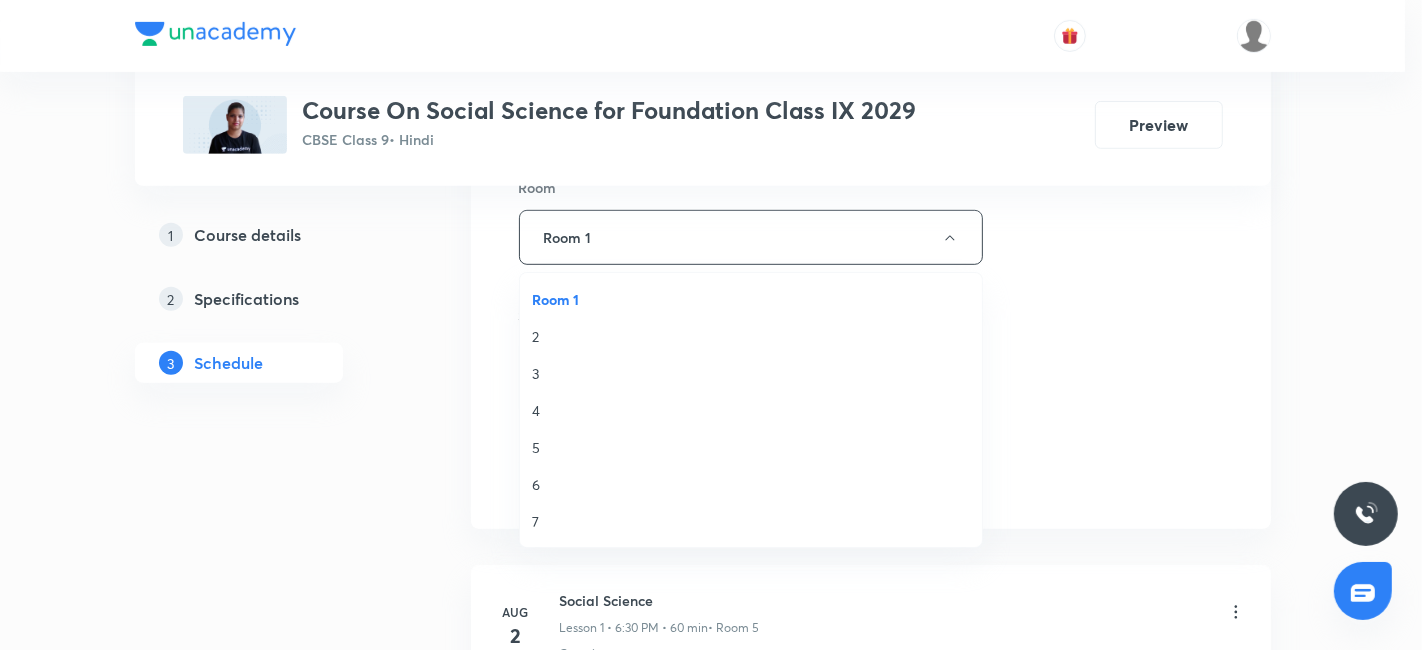 click on "3" at bounding box center (751, 373) 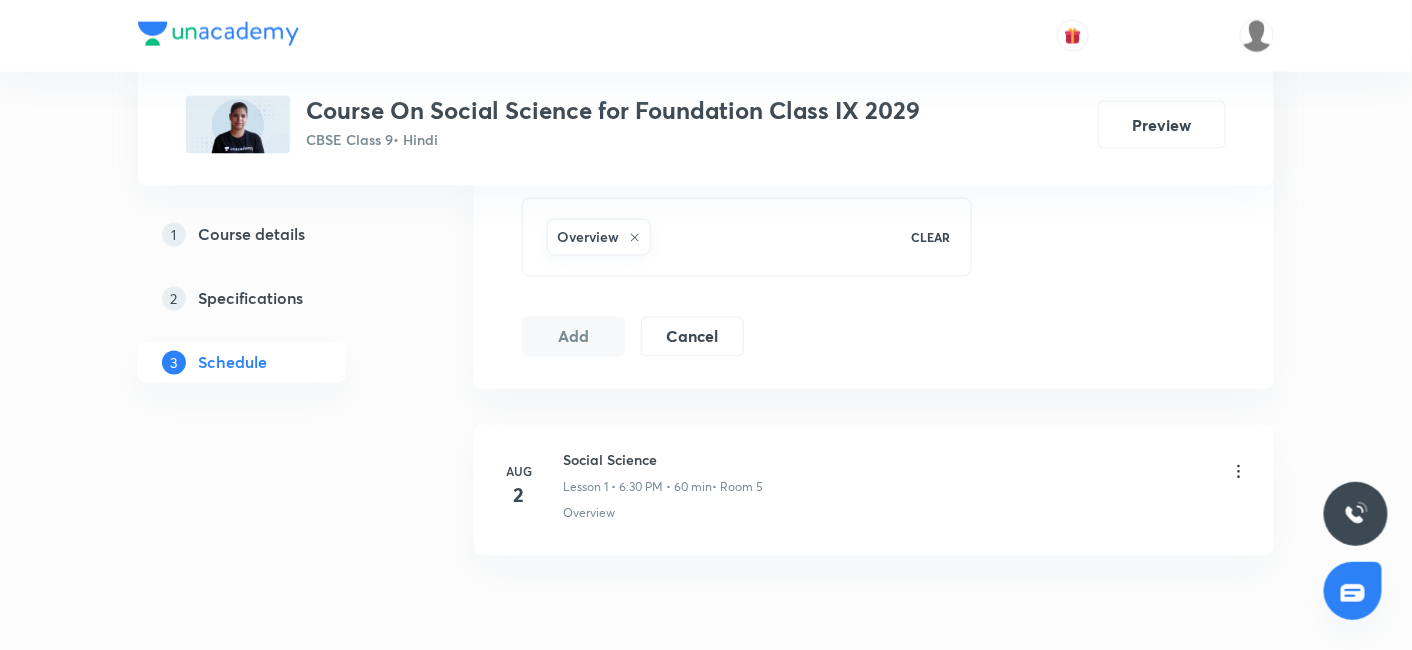 scroll, scrollTop: 1126, scrollLeft: 0, axis: vertical 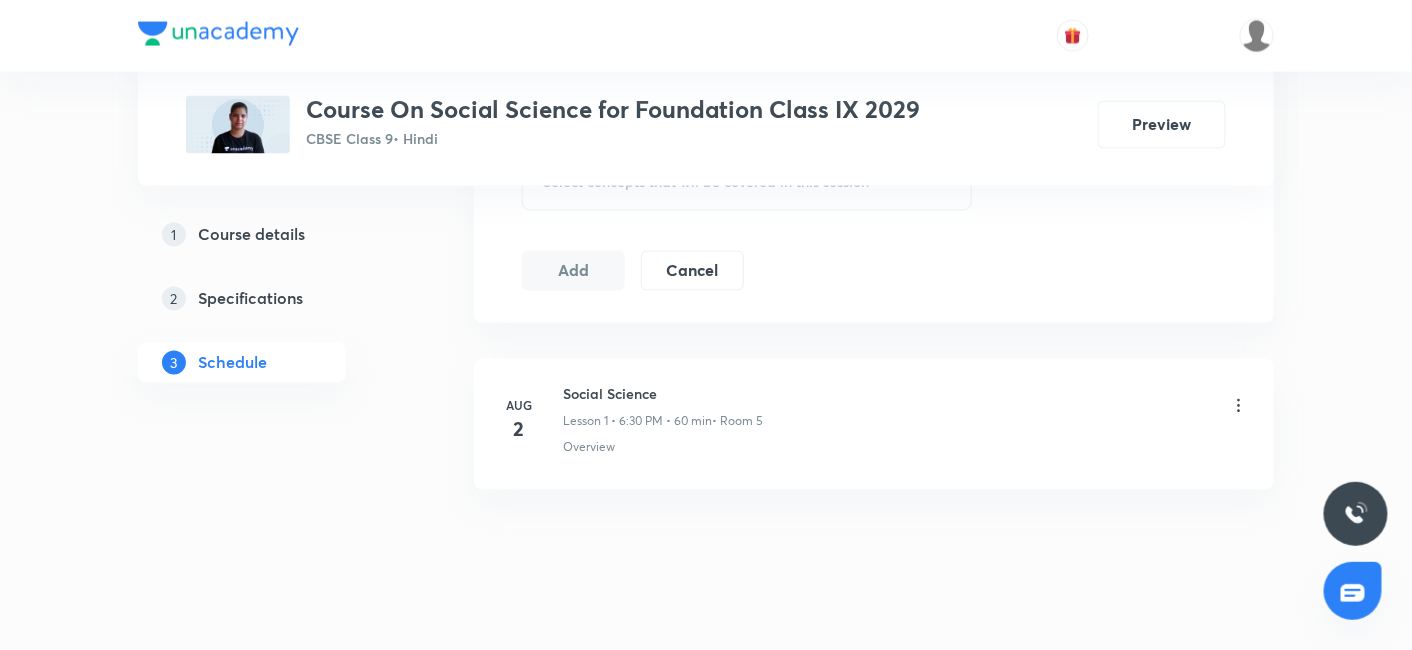click on "1 Course details" at bounding box center (274, 235) 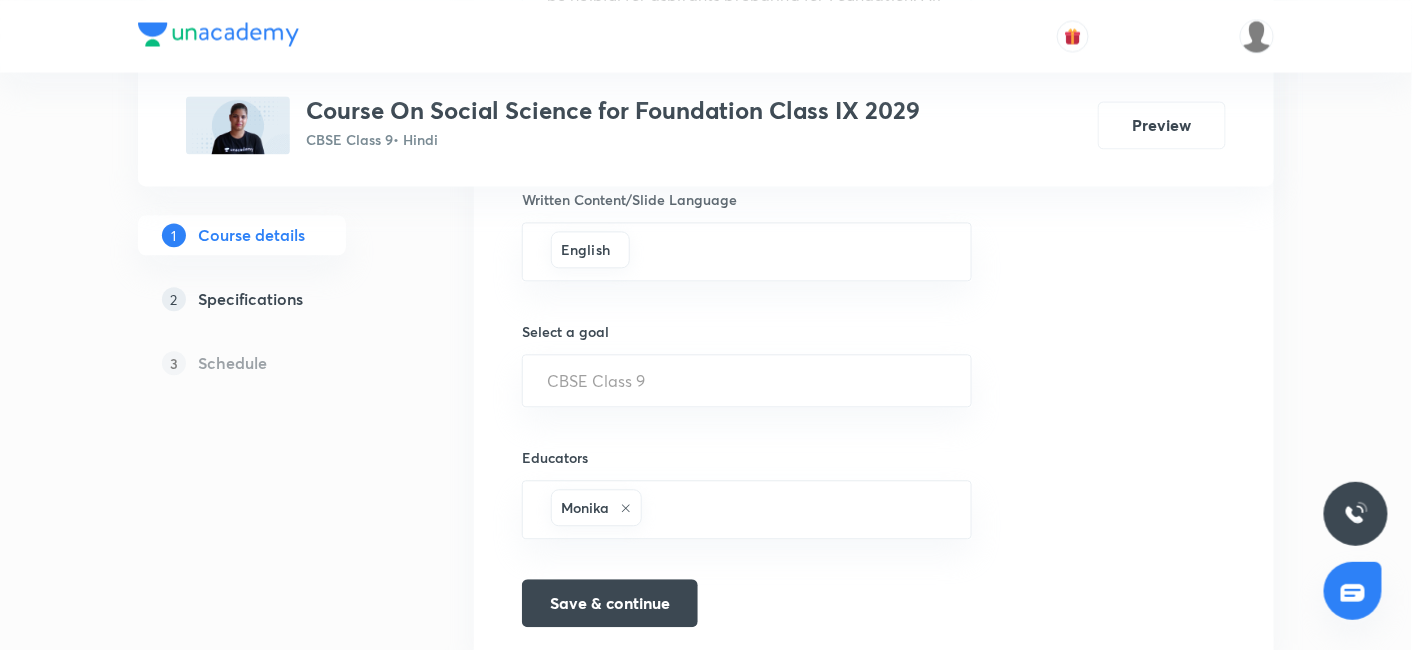 scroll, scrollTop: 1263, scrollLeft: 0, axis: vertical 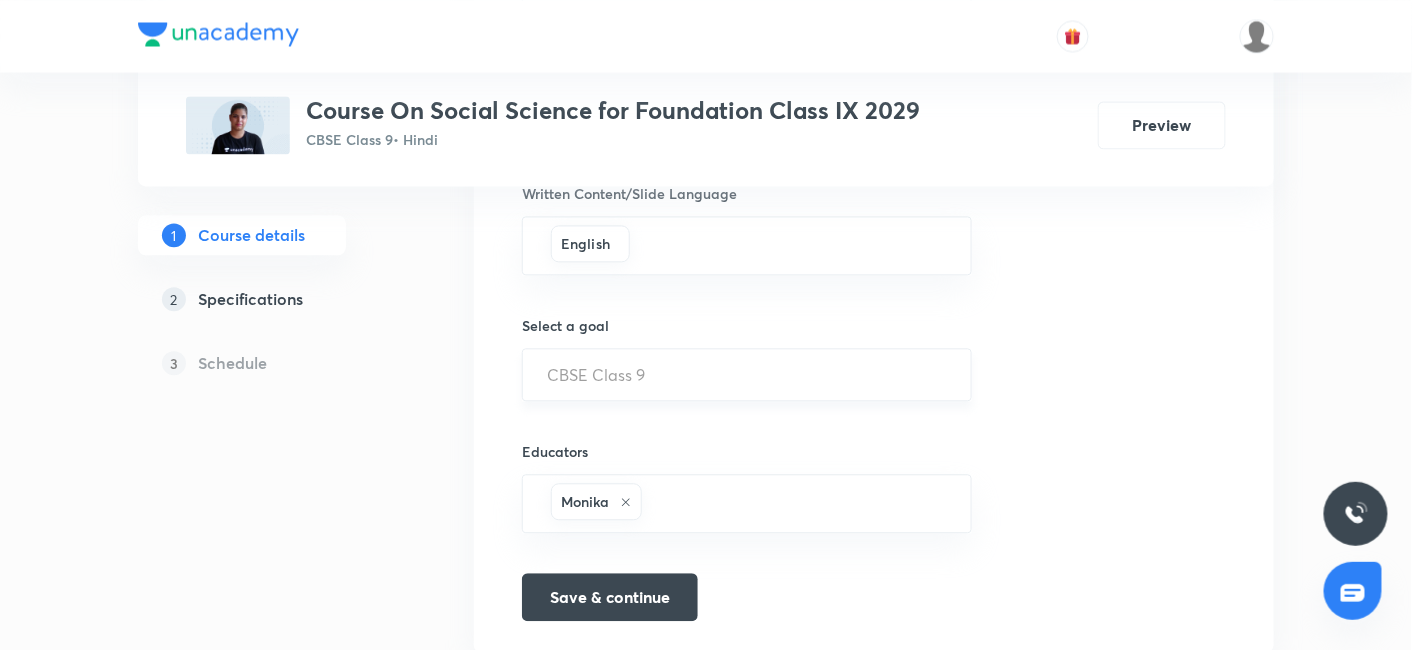 click on "CBSE Class 9 ​" at bounding box center [747, 374] 